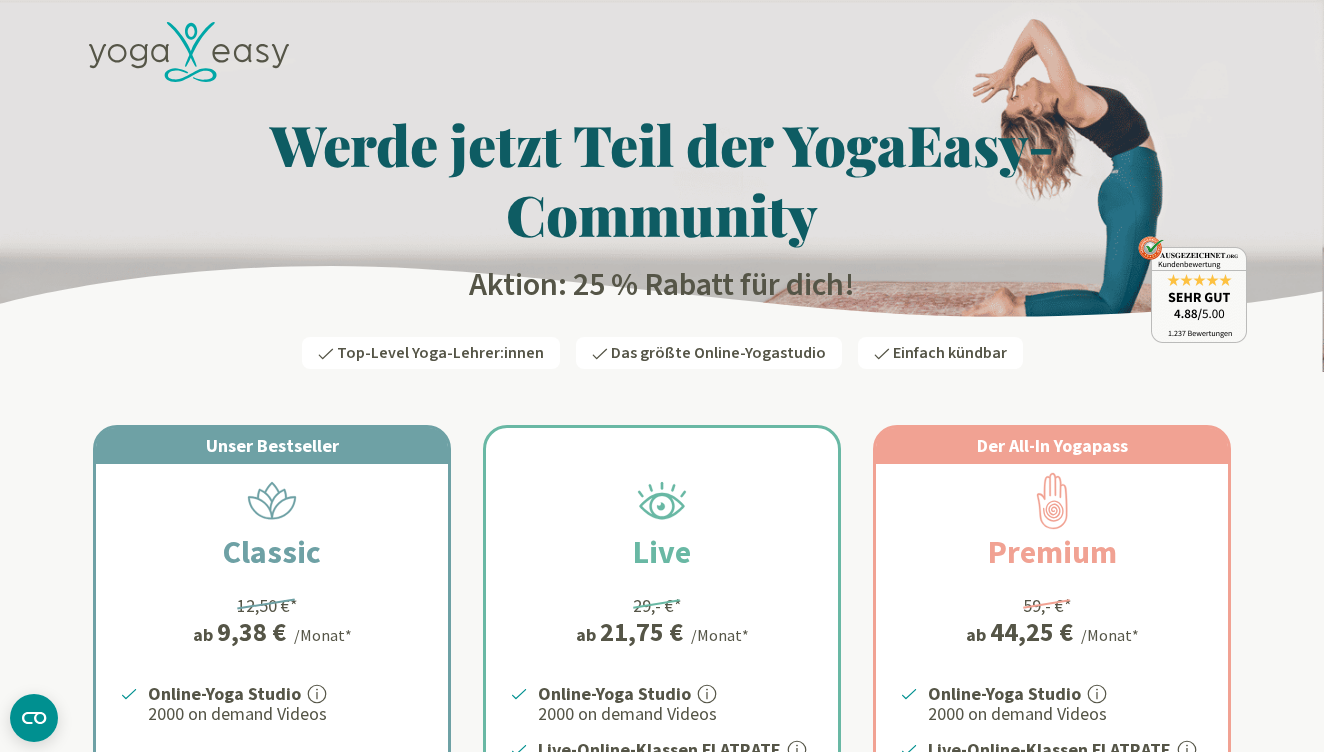 scroll, scrollTop: 717, scrollLeft: 0, axis: vertical 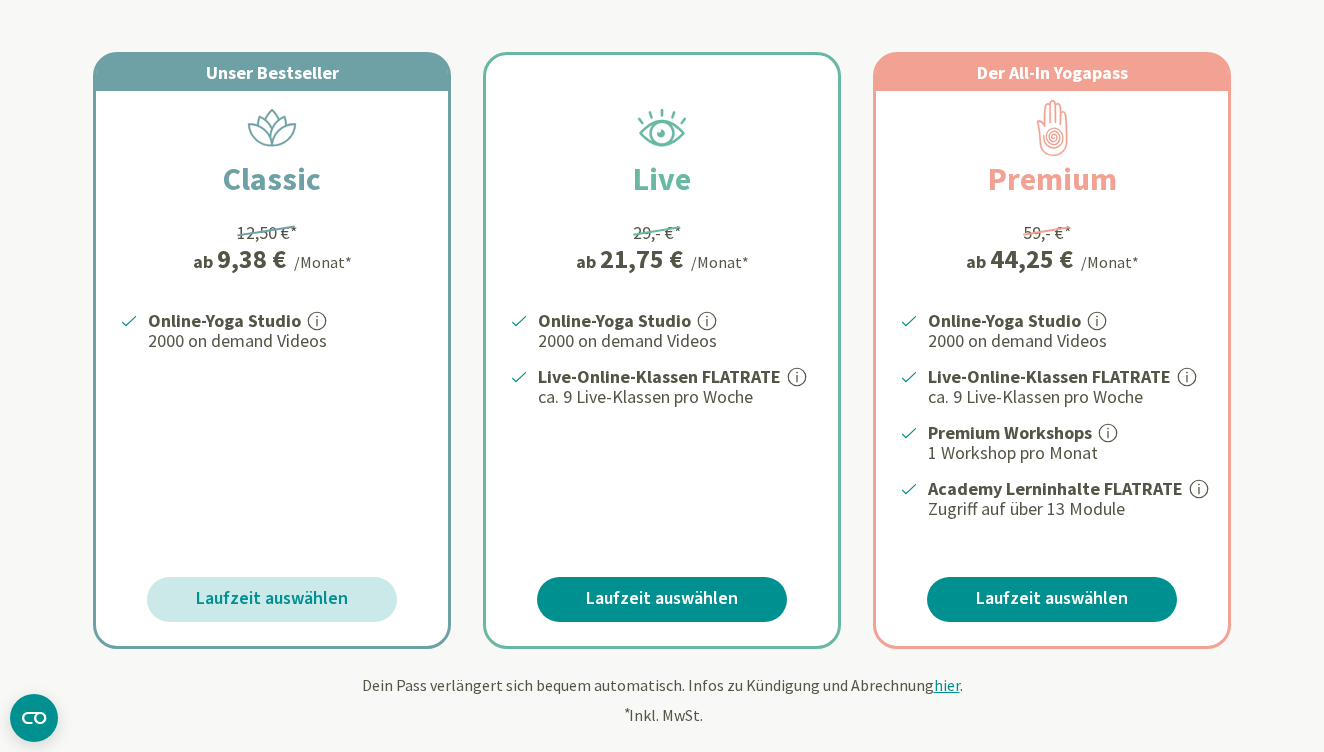 click on "Laufzeit auswählen" at bounding box center (272, 599) 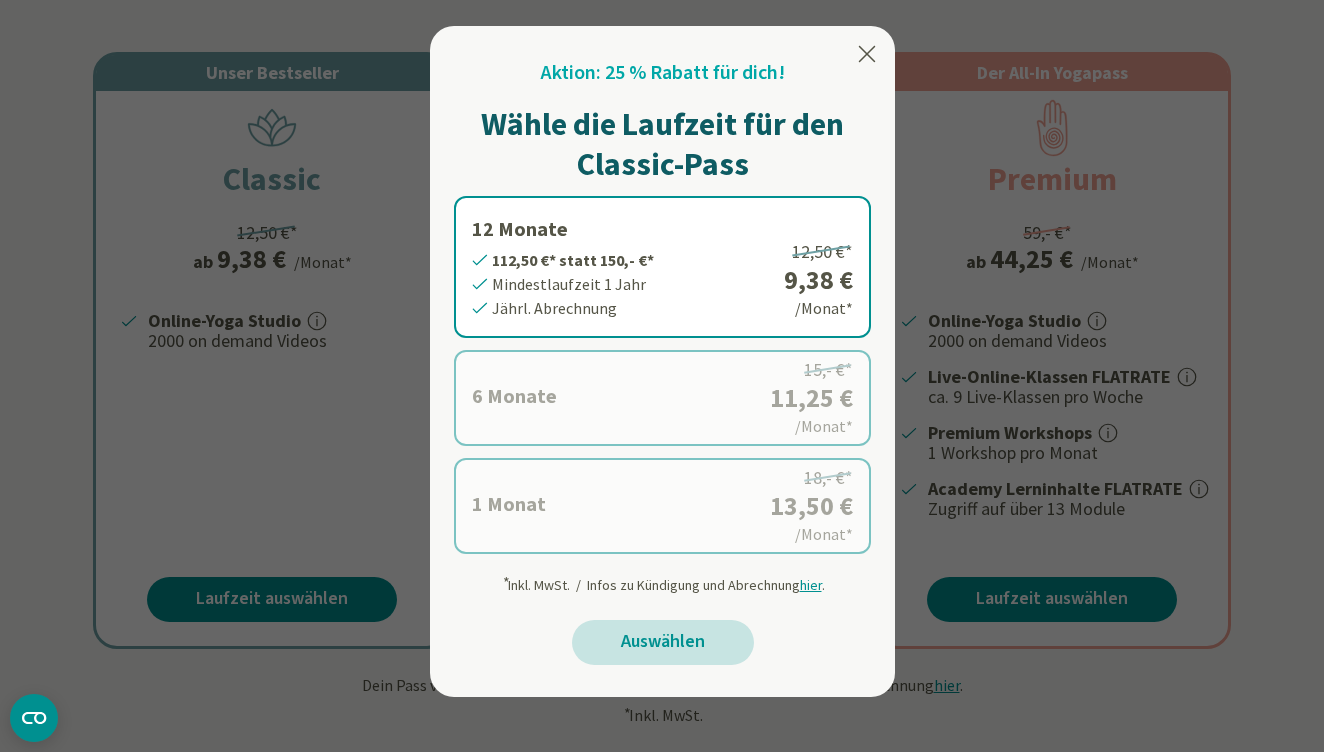 click on "Auswählen" at bounding box center [663, 642] 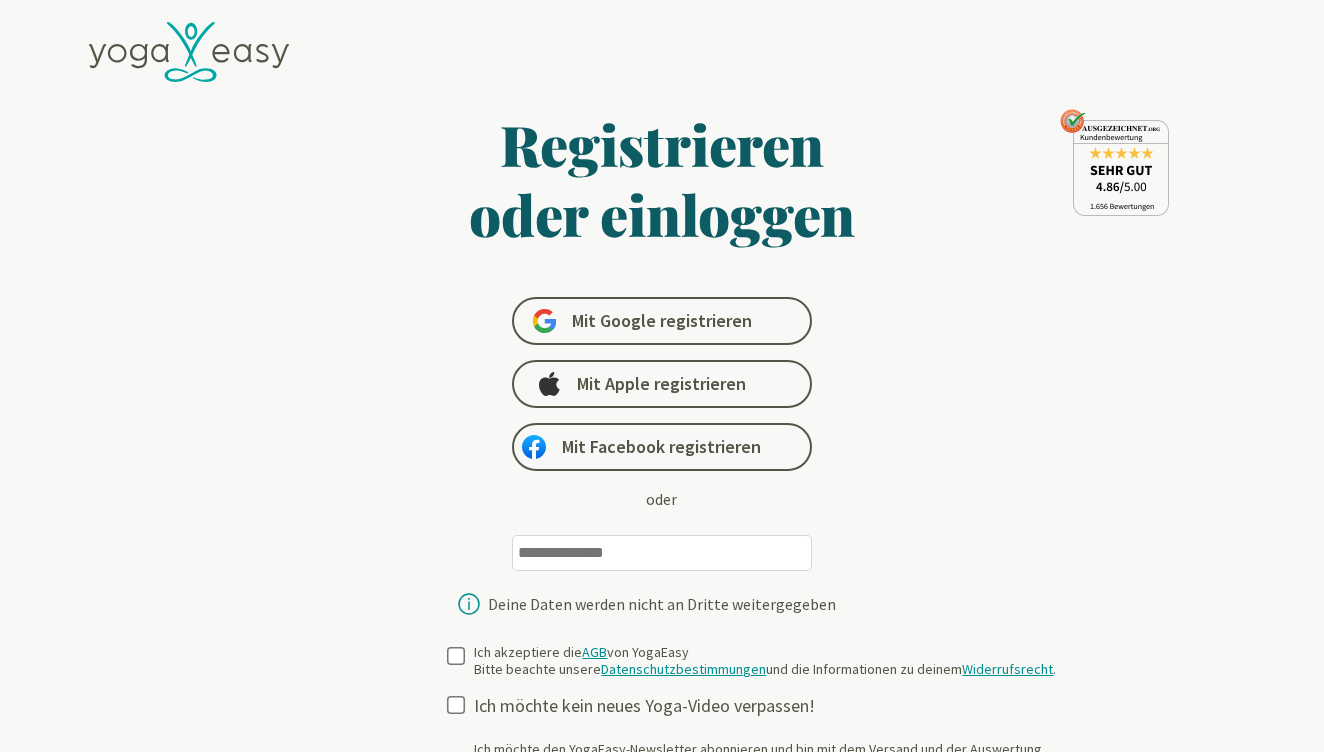 scroll, scrollTop: 0, scrollLeft: 0, axis: both 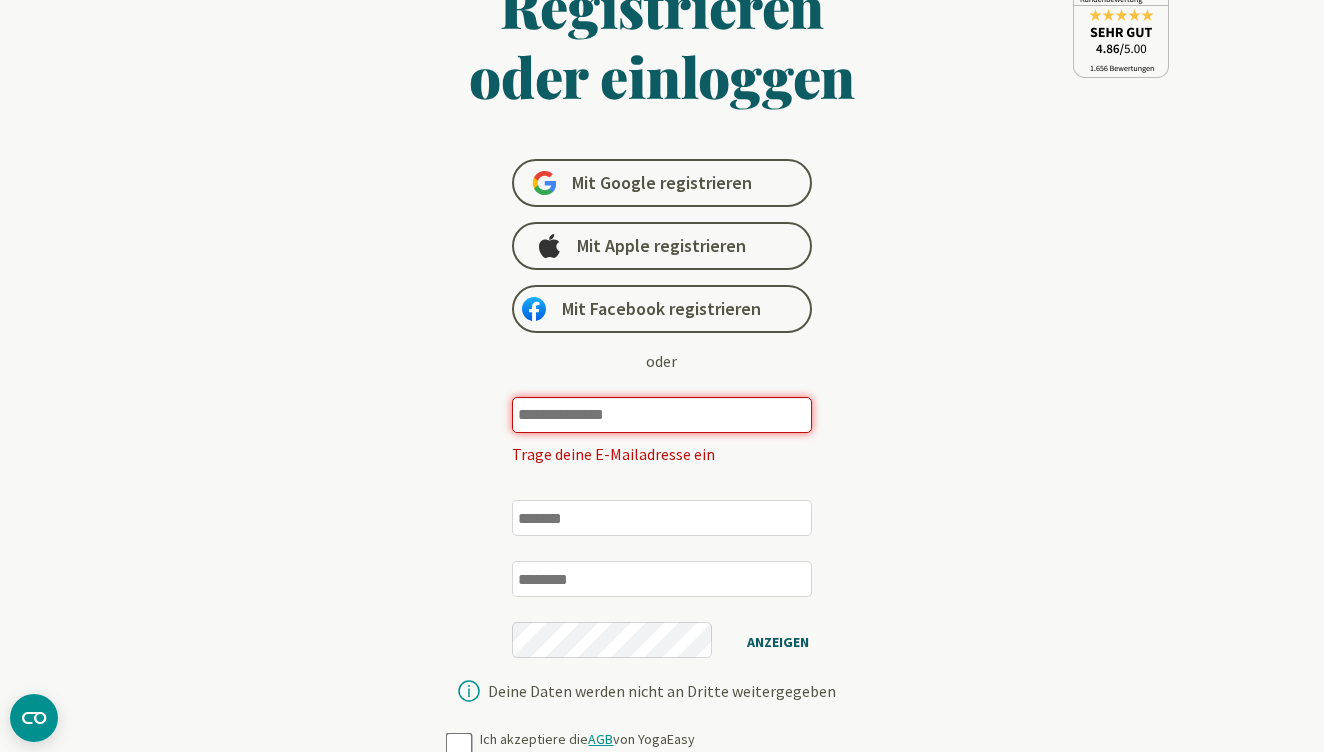 type on "**********" 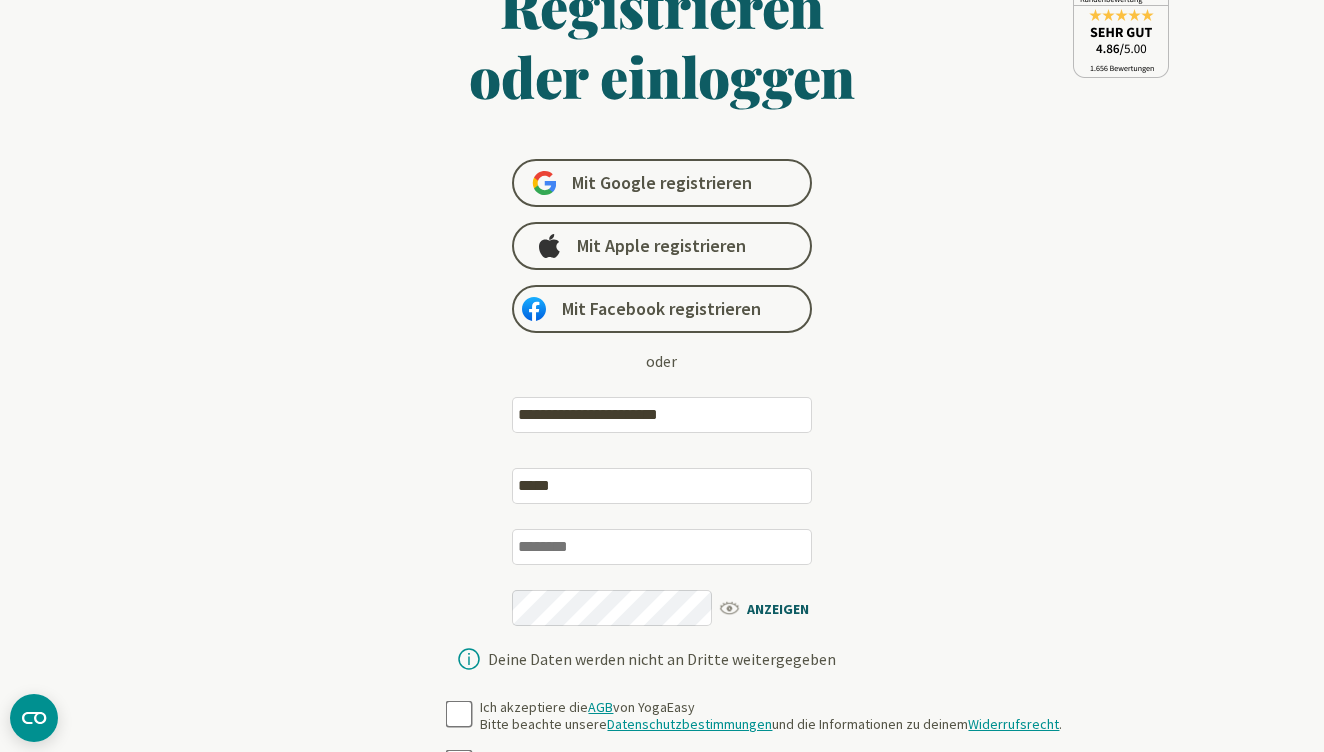 type on "******" 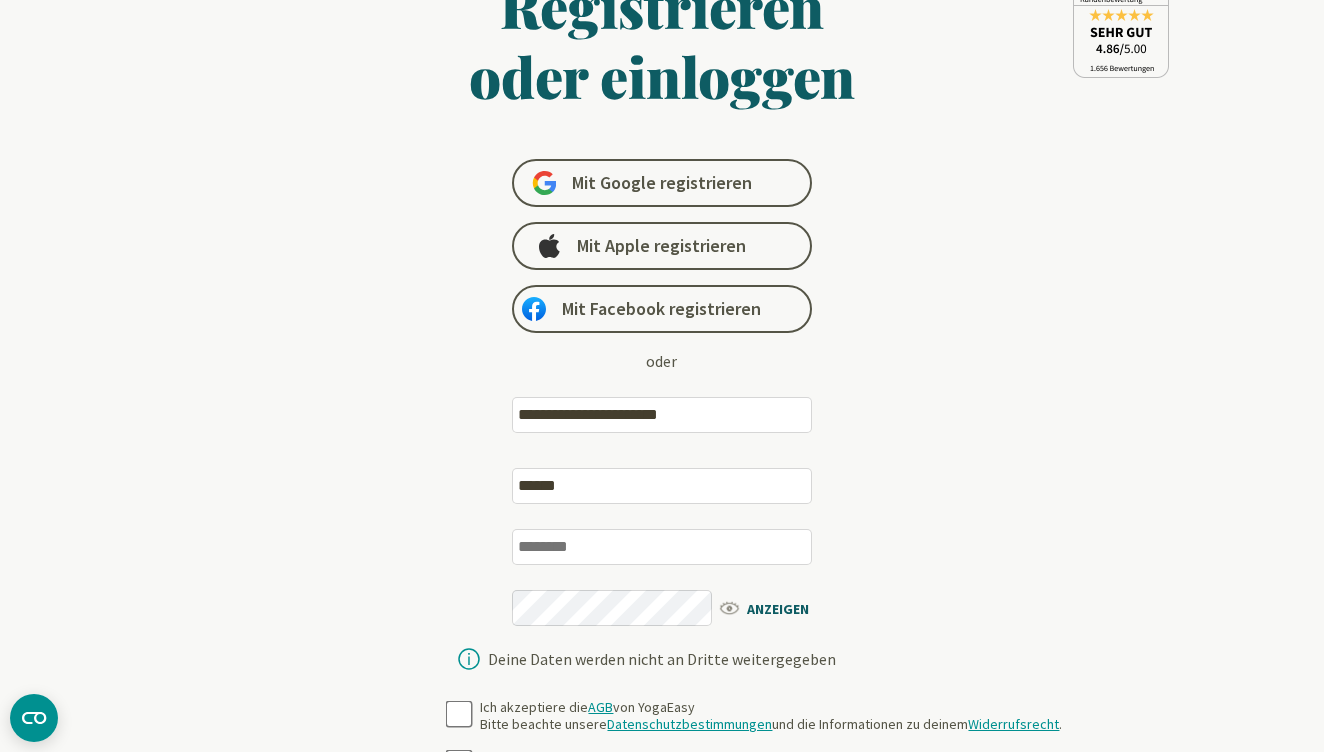 type on "**********" 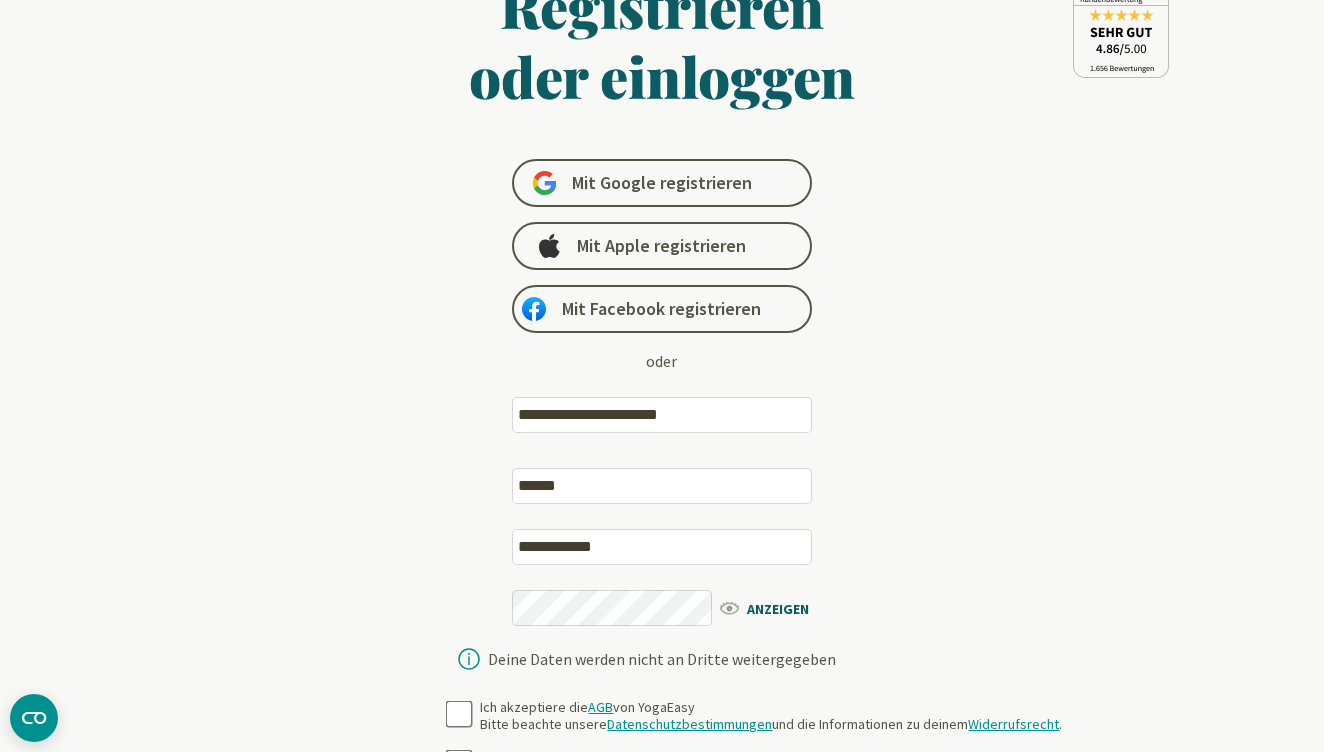 type on "******" 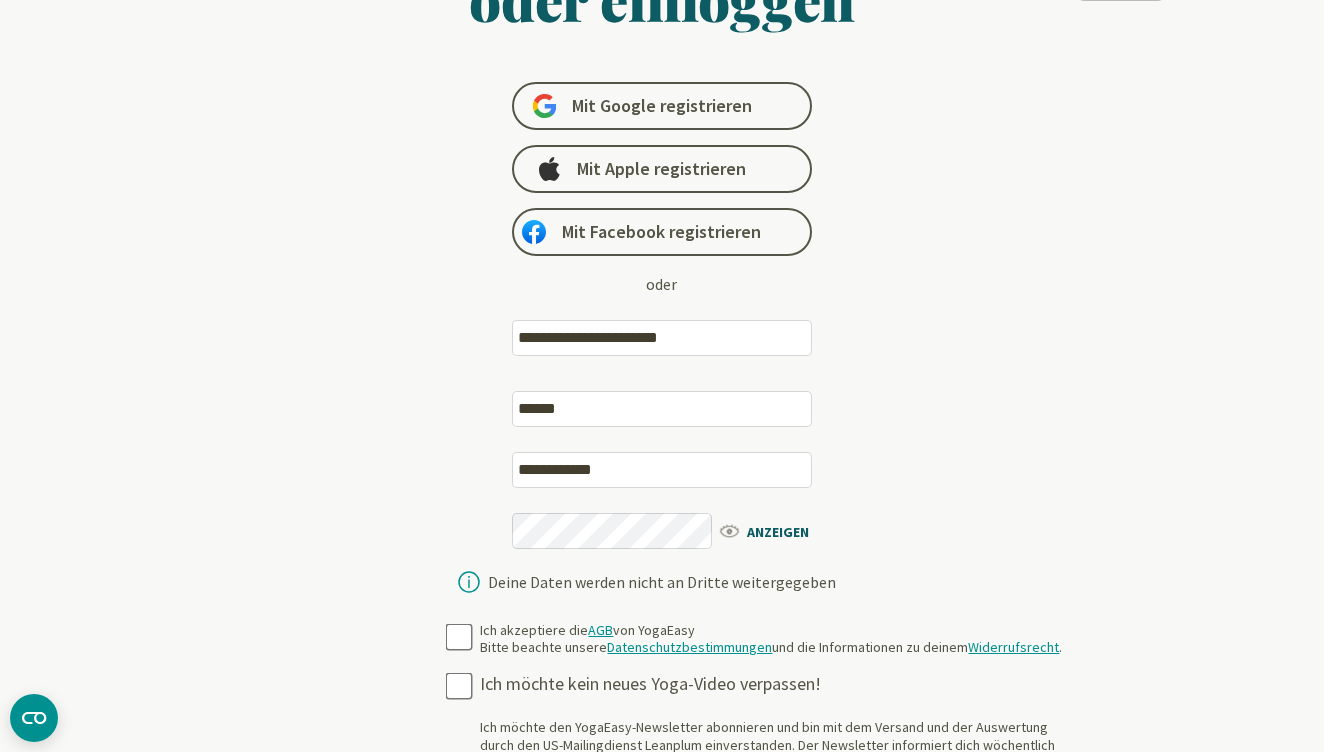 scroll, scrollTop: 217, scrollLeft: 0, axis: vertical 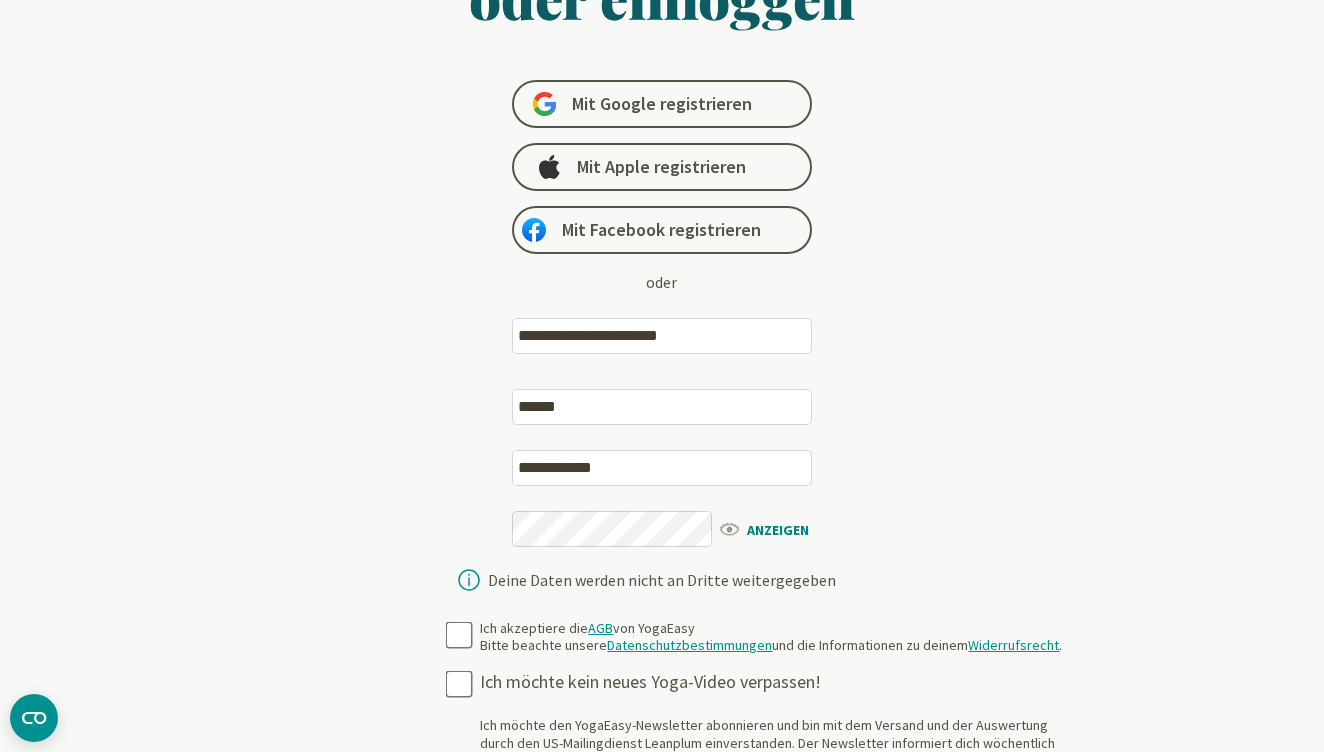 click on "ANZEIGEN" at bounding box center [774, 528] 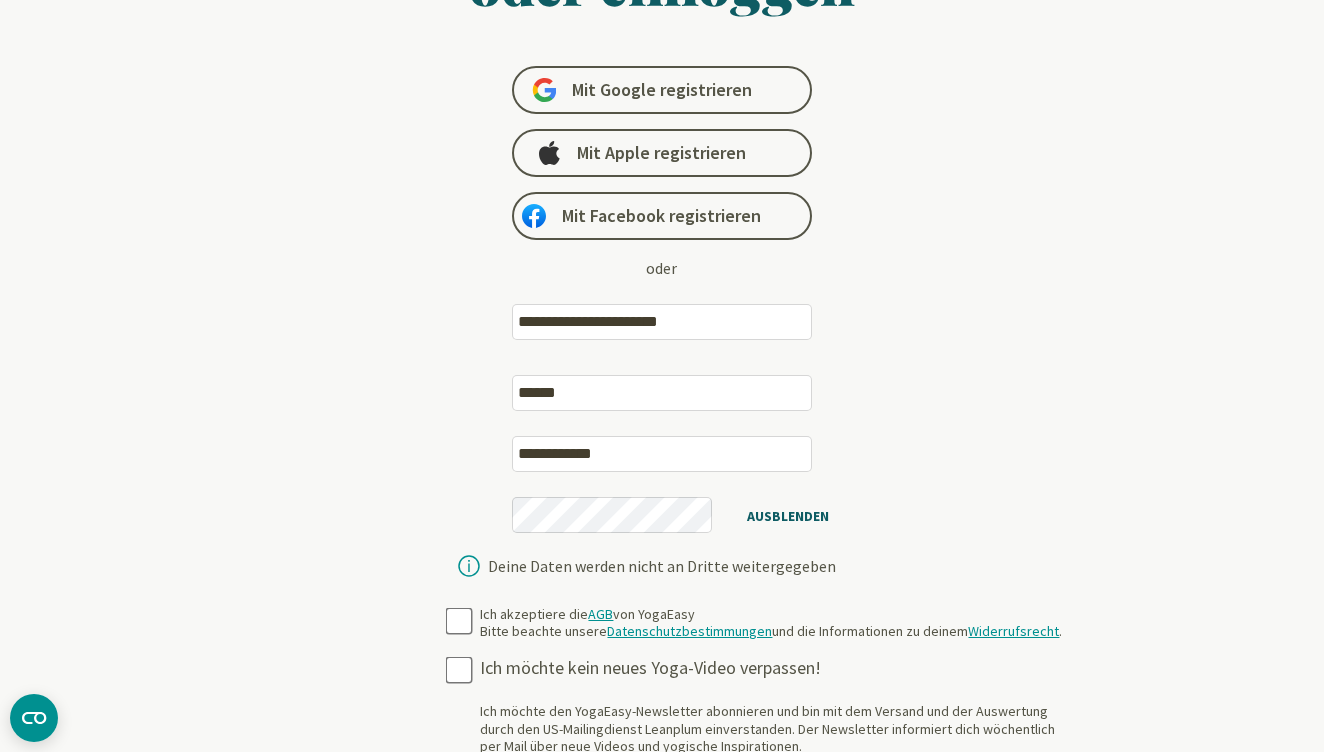 scroll, scrollTop: 228, scrollLeft: 0, axis: vertical 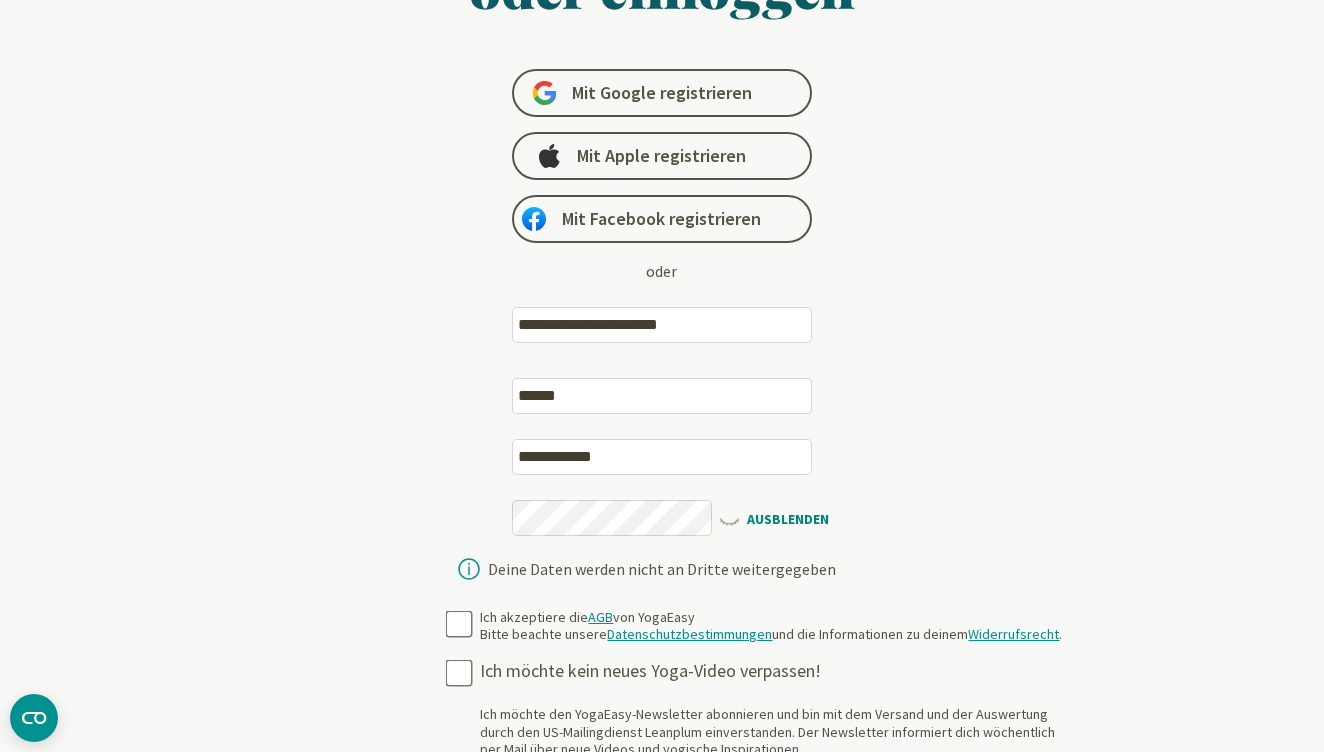 click on "AUSBLENDEN" at bounding box center (774, 517) 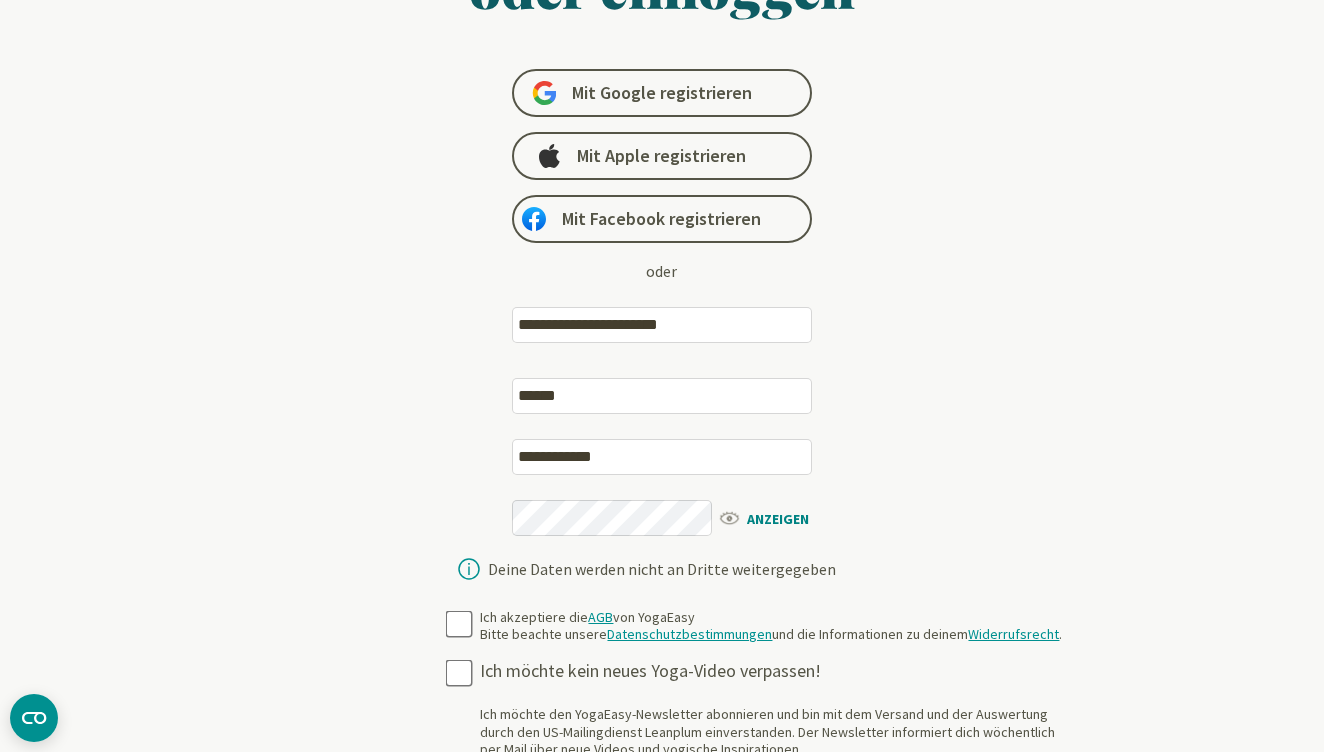 click on "ANZEIGEN" at bounding box center [774, 517] 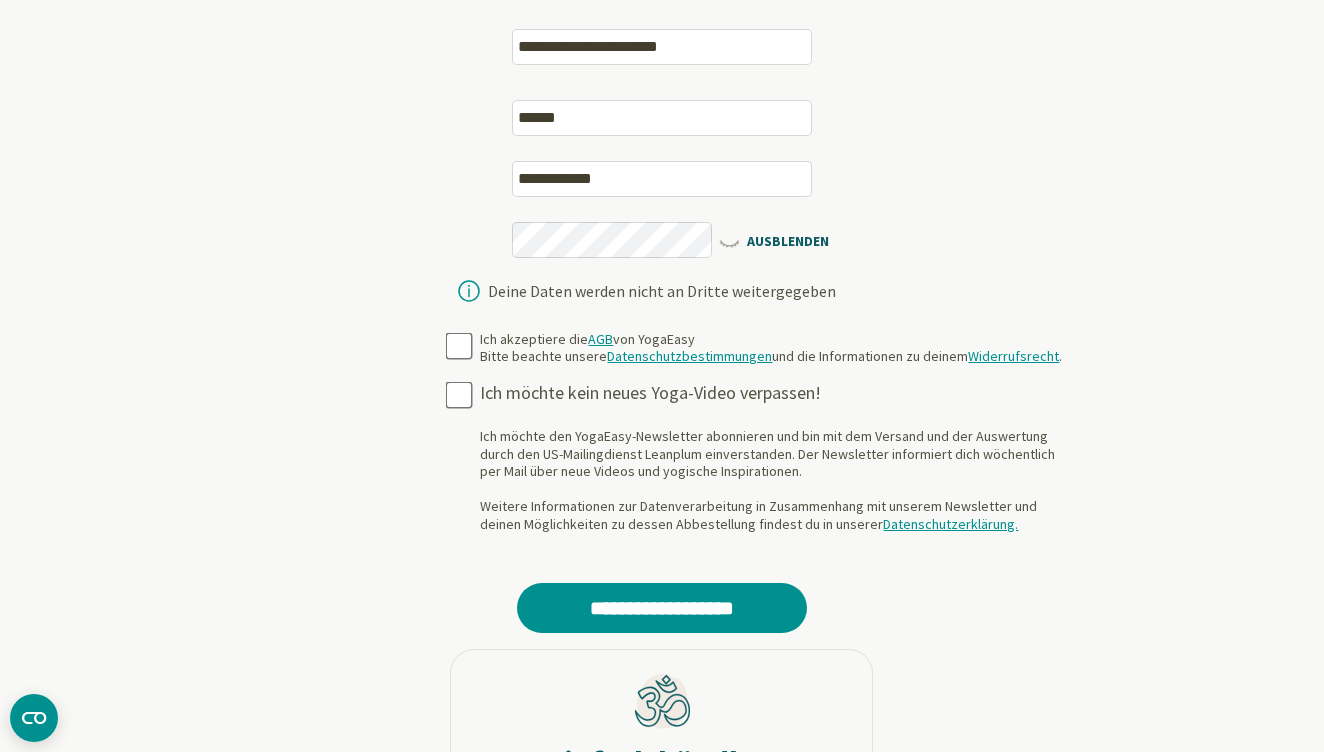 scroll, scrollTop: 508, scrollLeft: 0, axis: vertical 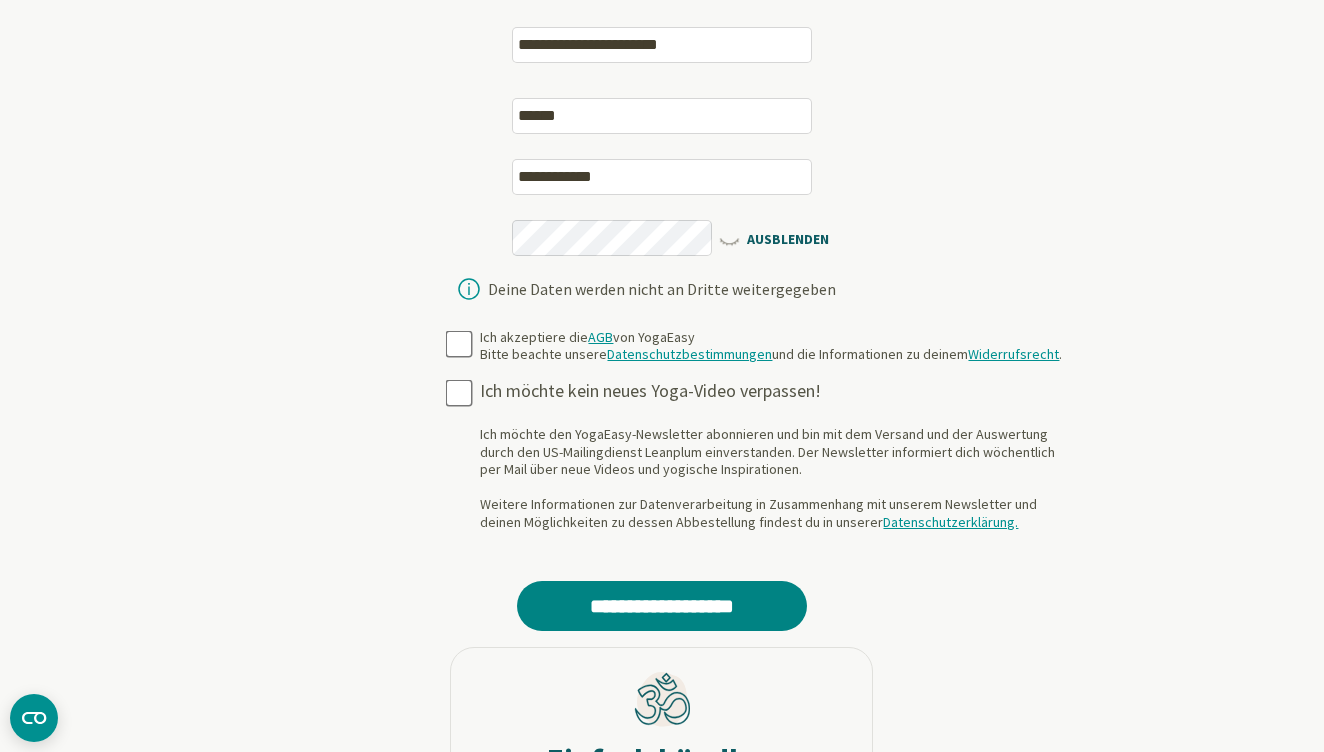 click on "**********" at bounding box center (662, 606) 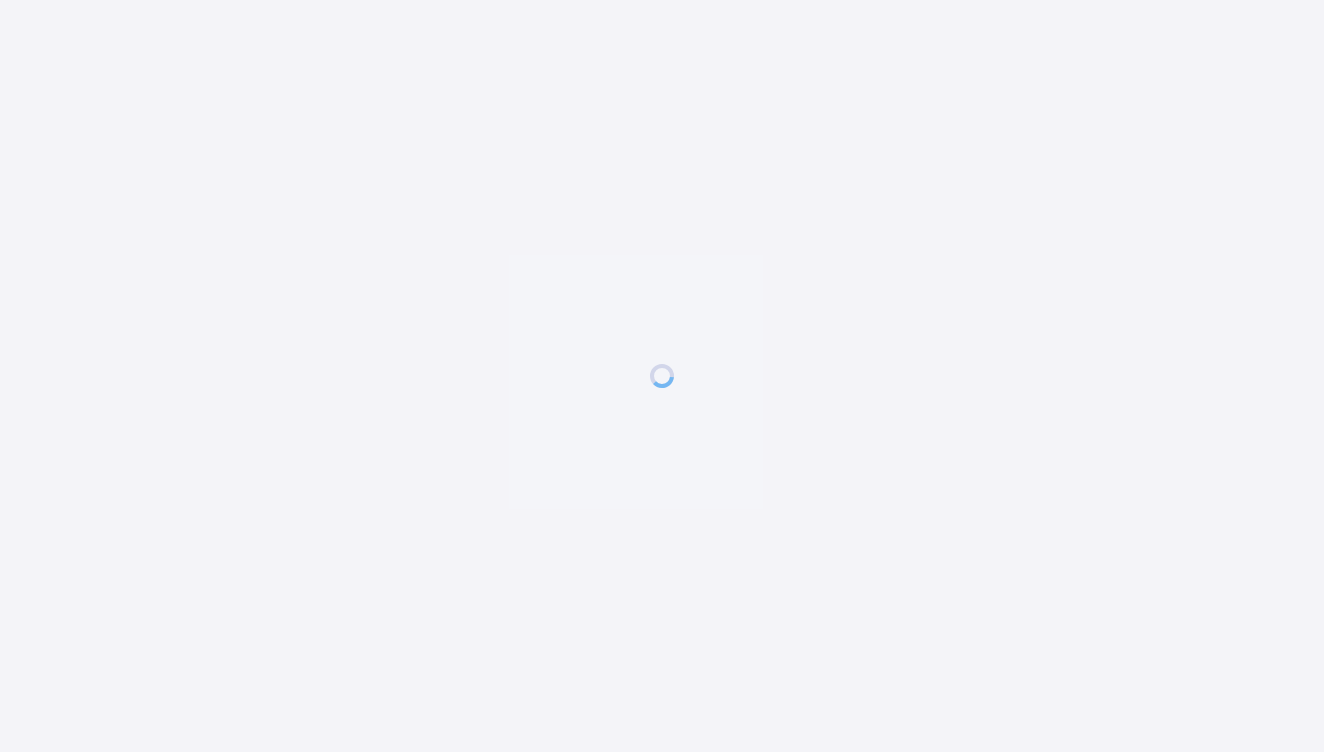scroll, scrollTop: 277, scrollLeft: 0, axis: vertical 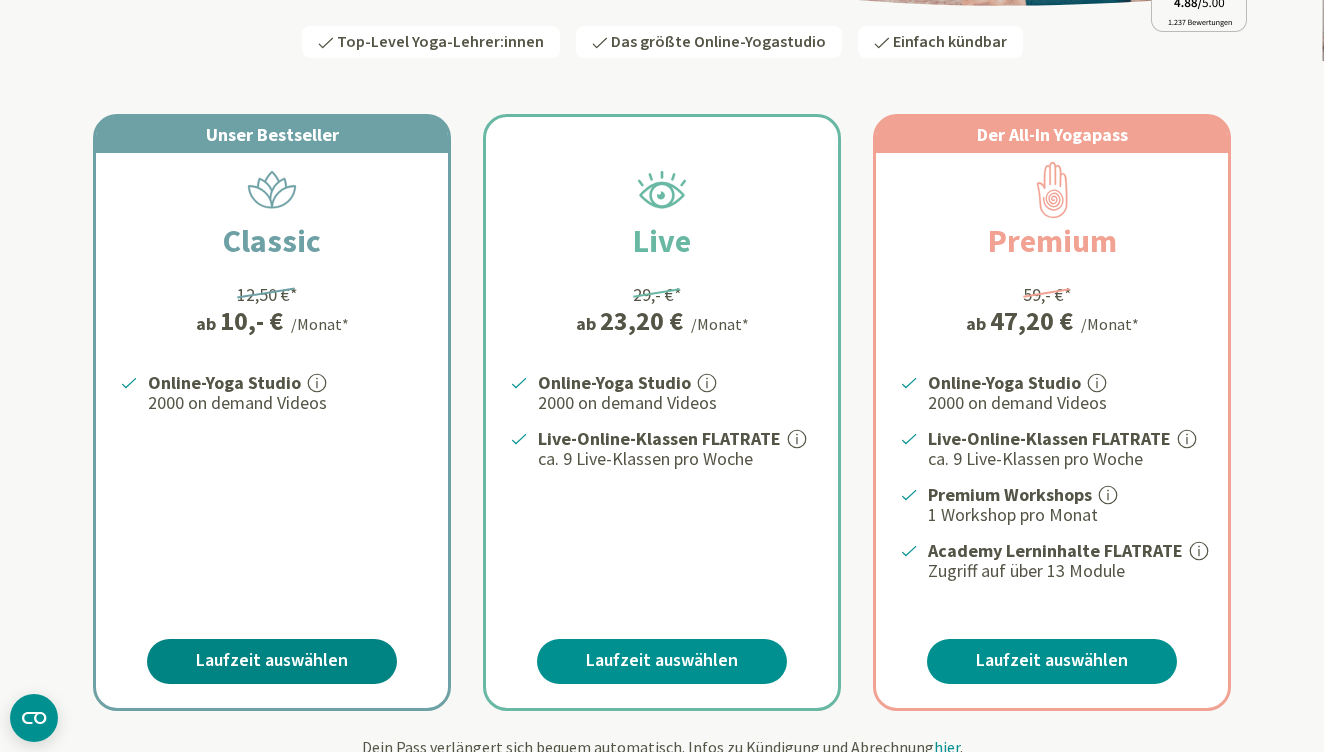 click on "Laufzeit auswählen" at bounding box center [272, 661] 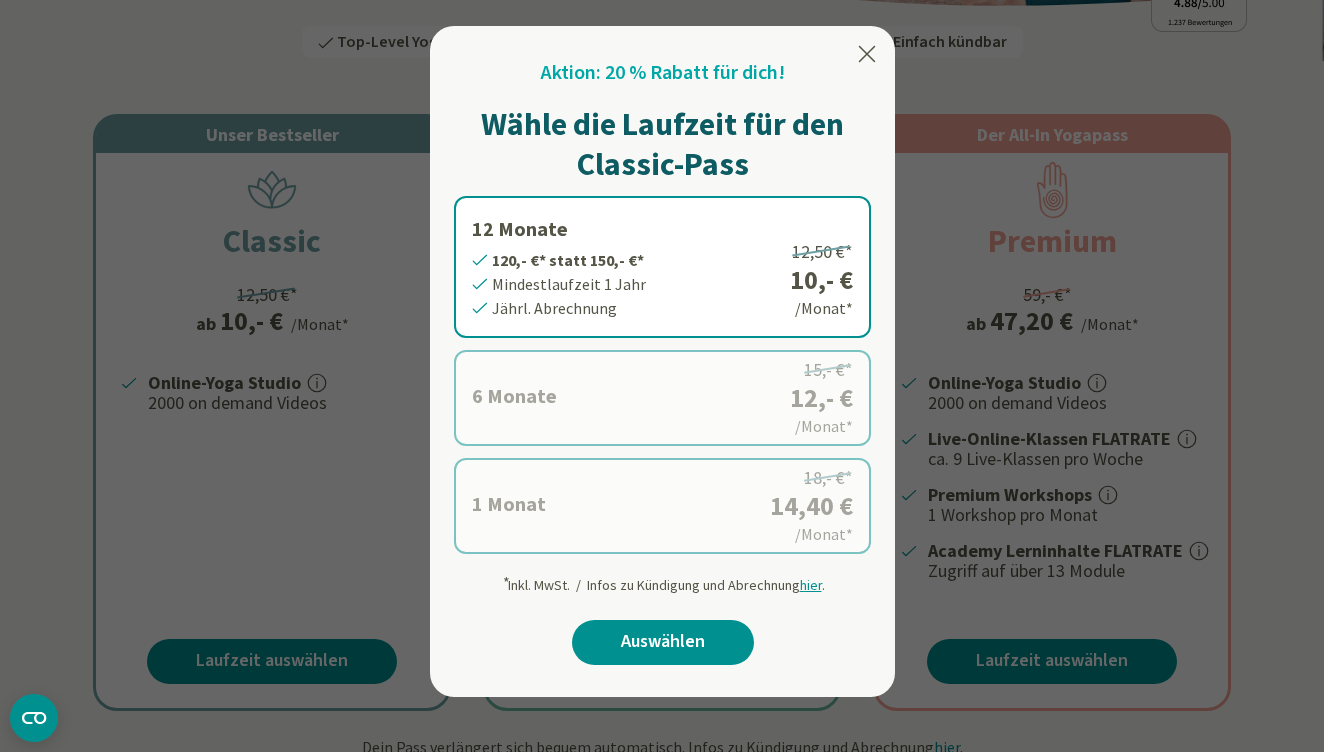 click 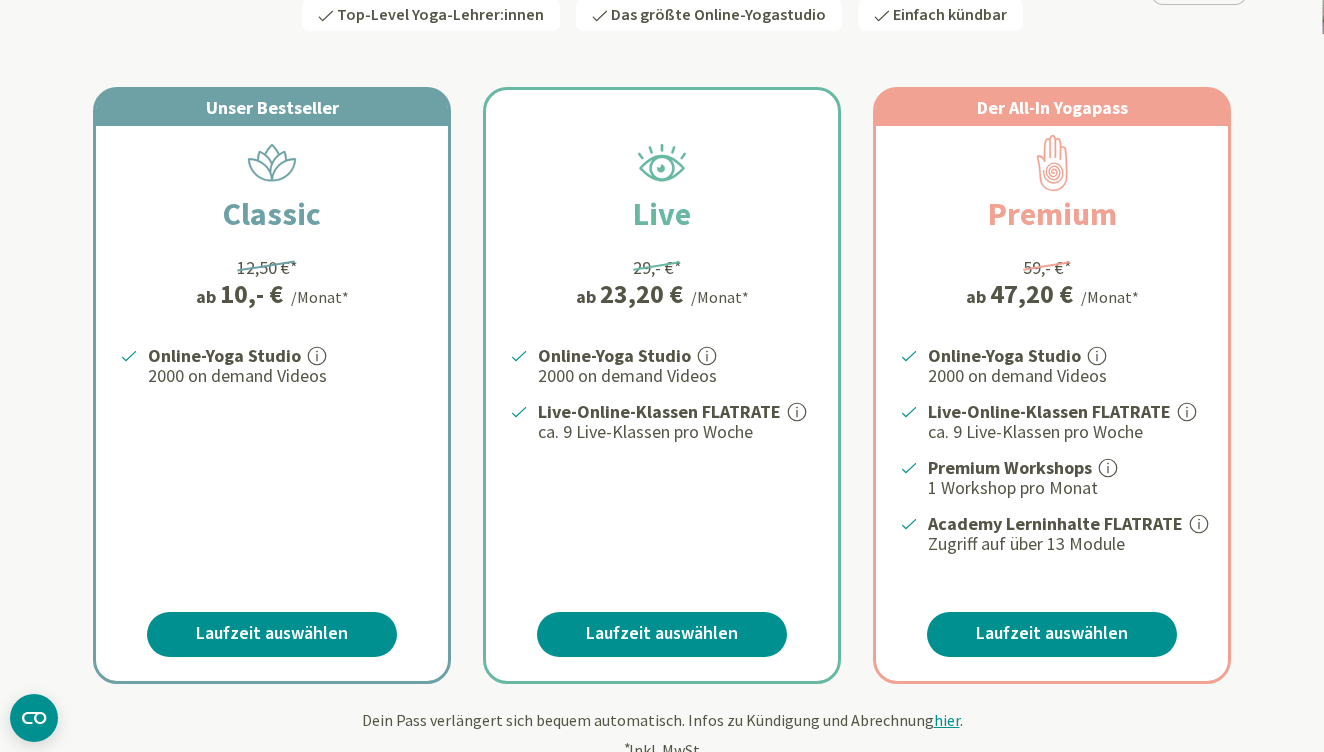 scroll, scrollTop: 337, scrollLeft: 0, axis: vertical 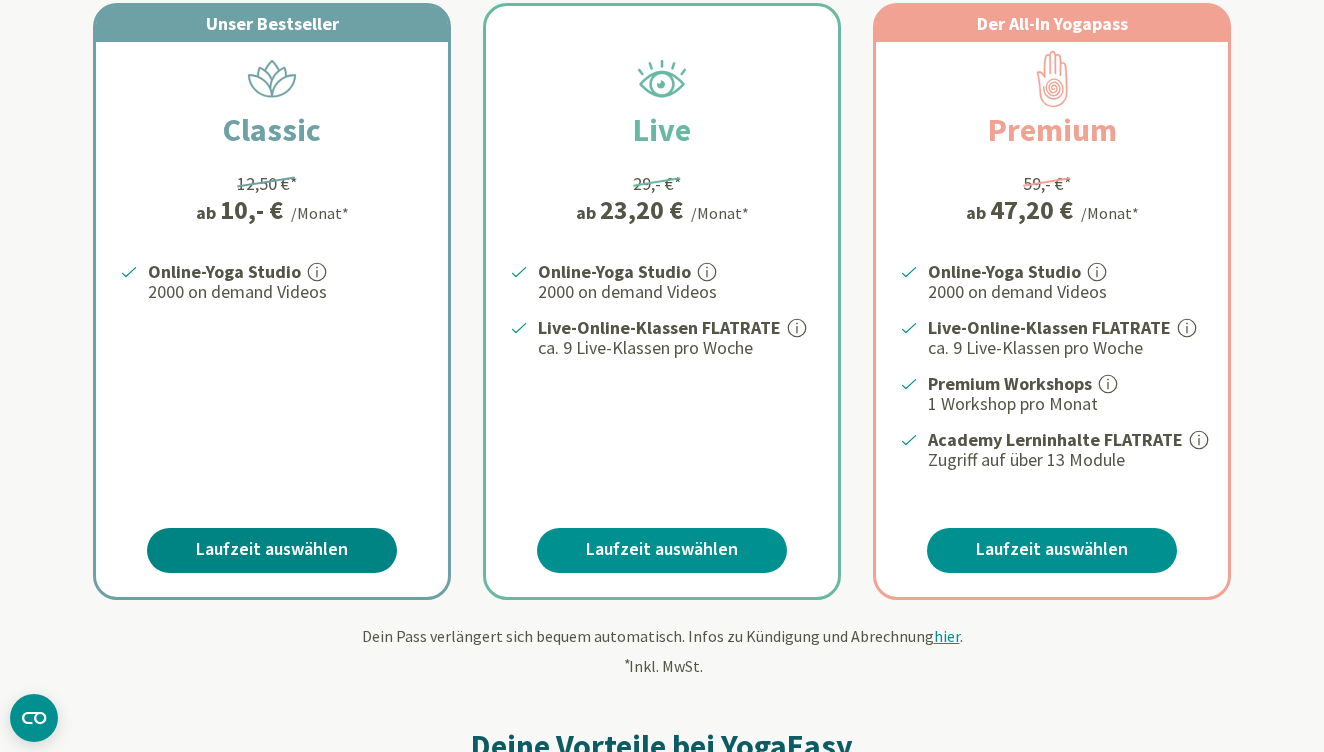 click on "Laufzeit auswählen" at bounding box center (272, 550) 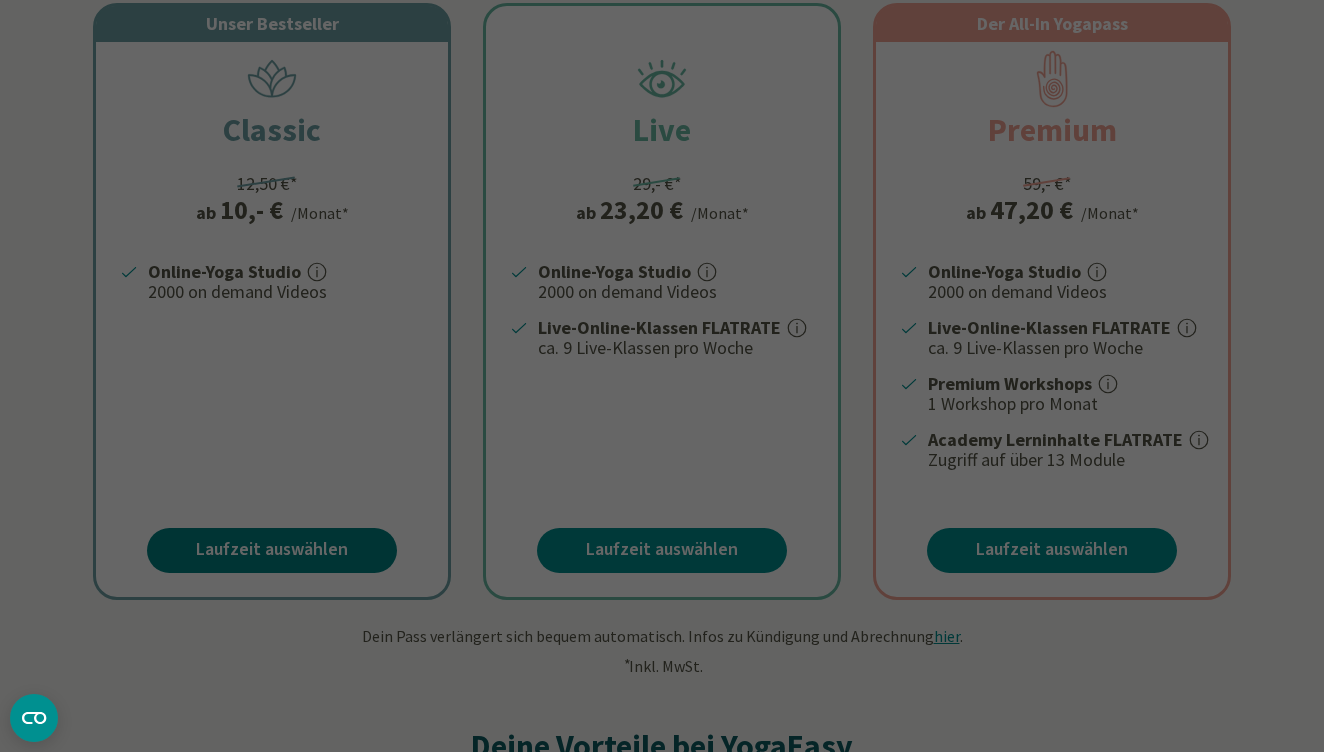 click at bounding box center [662, 376] 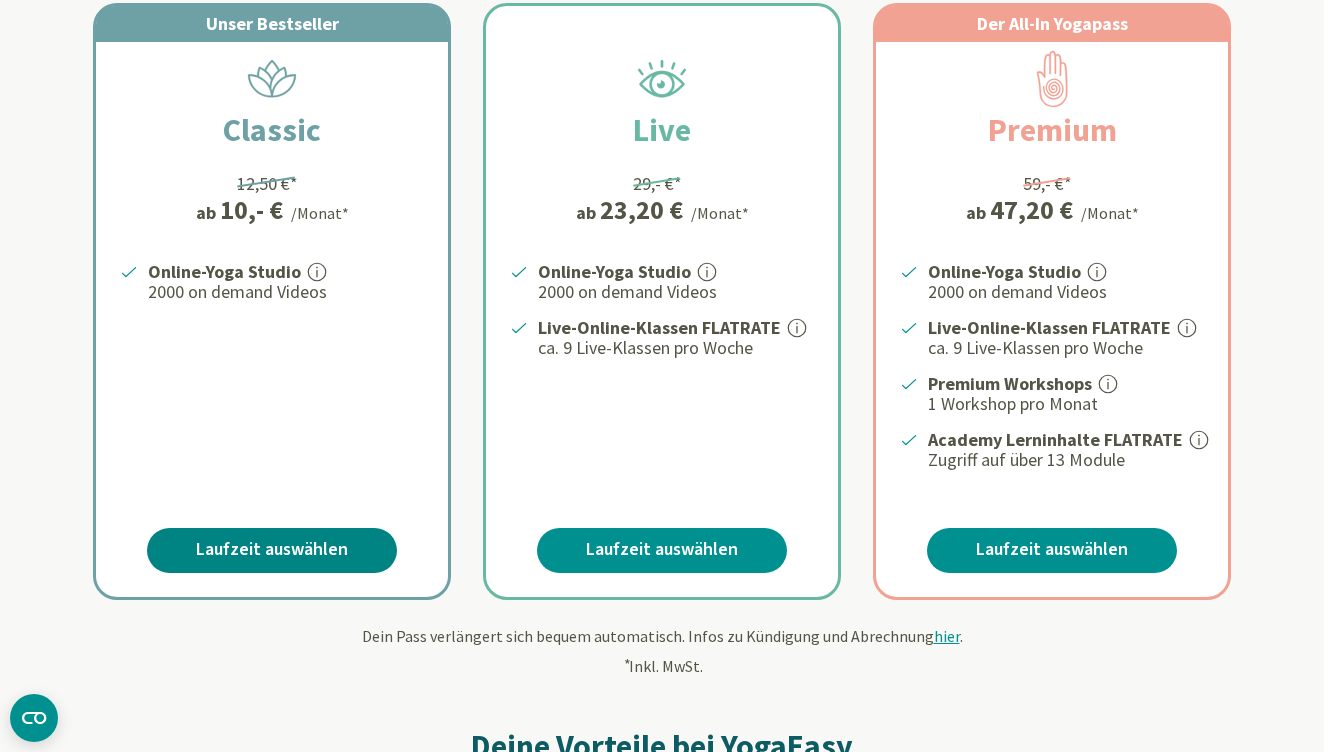 click on "Laufzeit auswählen" at bounding box center [272, 550] 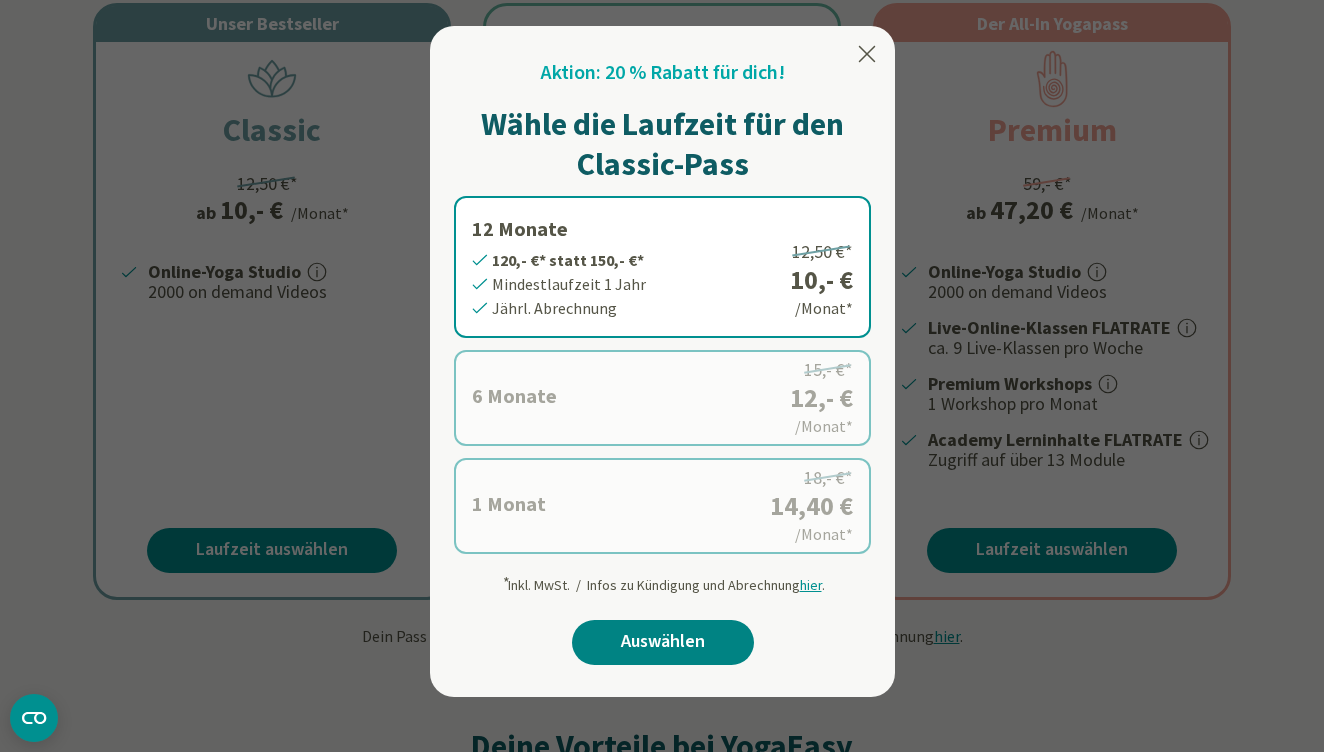 click on "Auswählen" at bounding box center [663, 642] 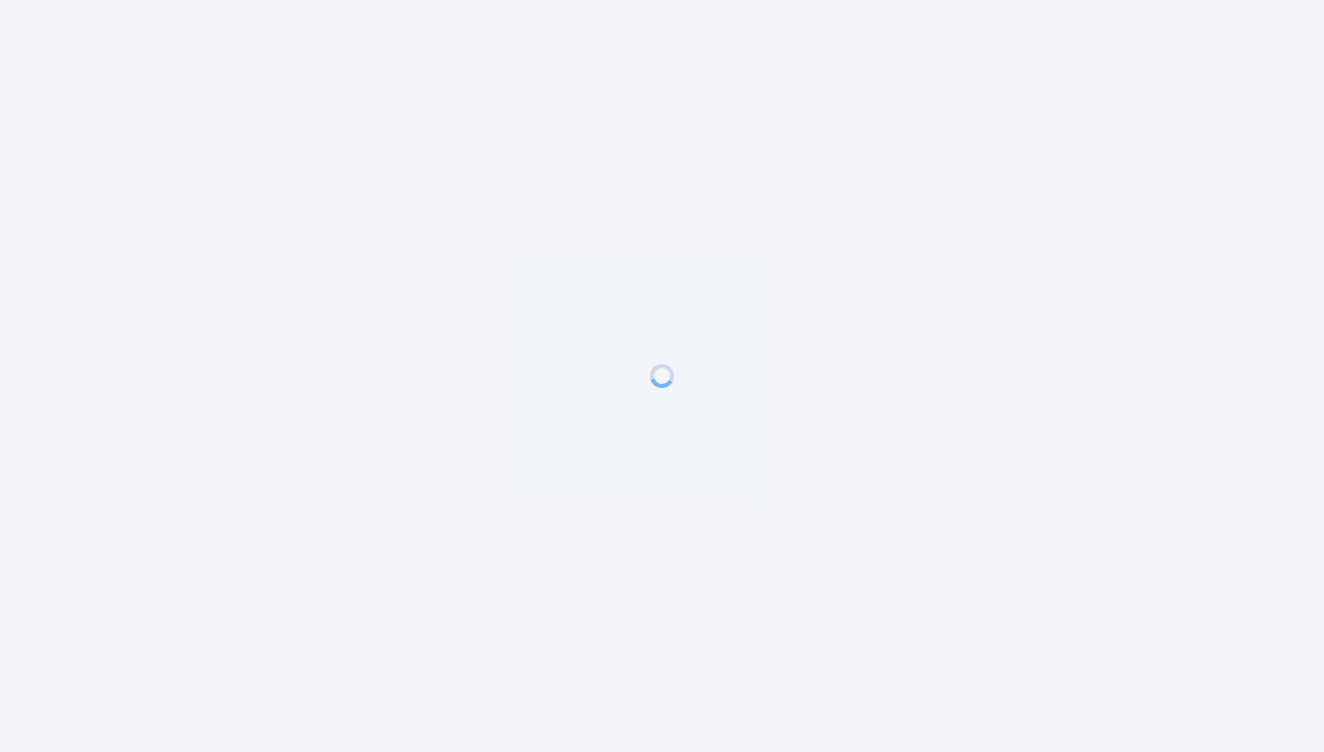 scroll, scrollTop: 0, scrollLeft: 0, axis: both 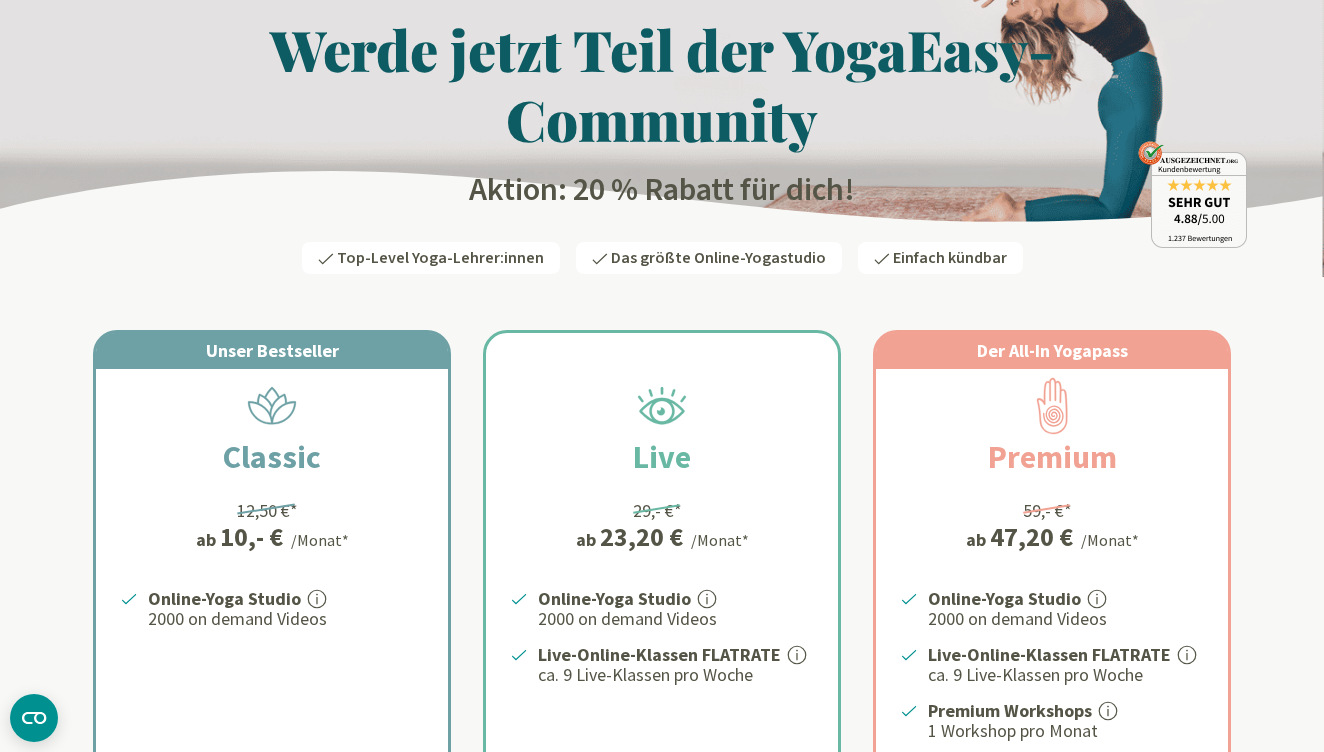 click 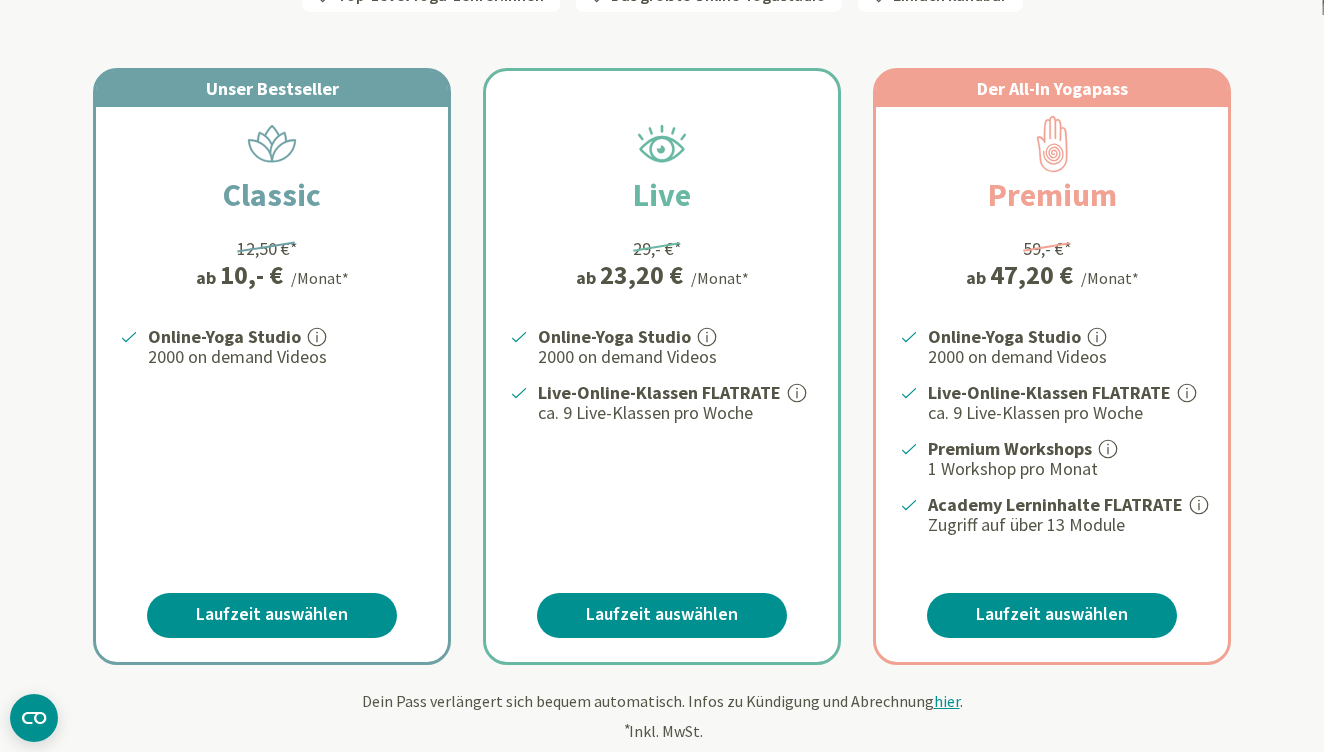 scroll, scrollTop: 354, scrollLeft: 0, axis: vertical 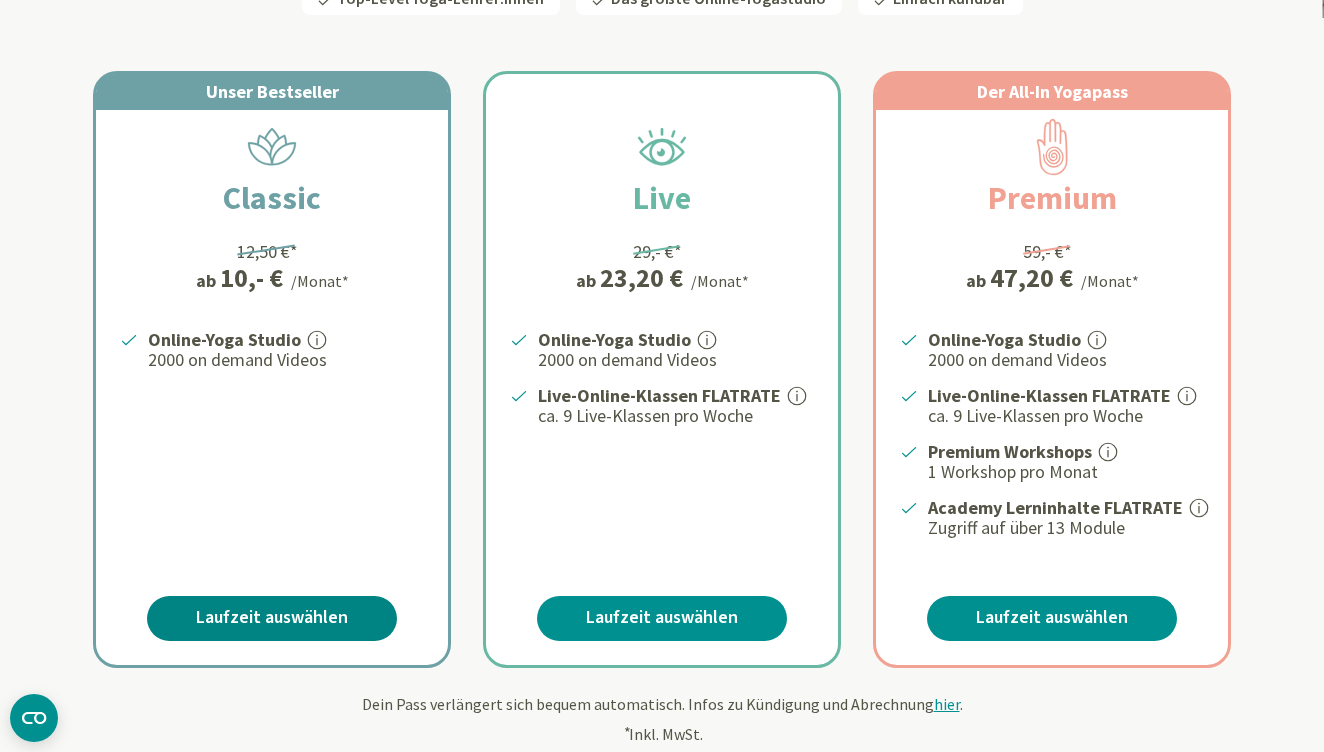 click on "Laufzeit auswählen" at bounding box center [272, 618] 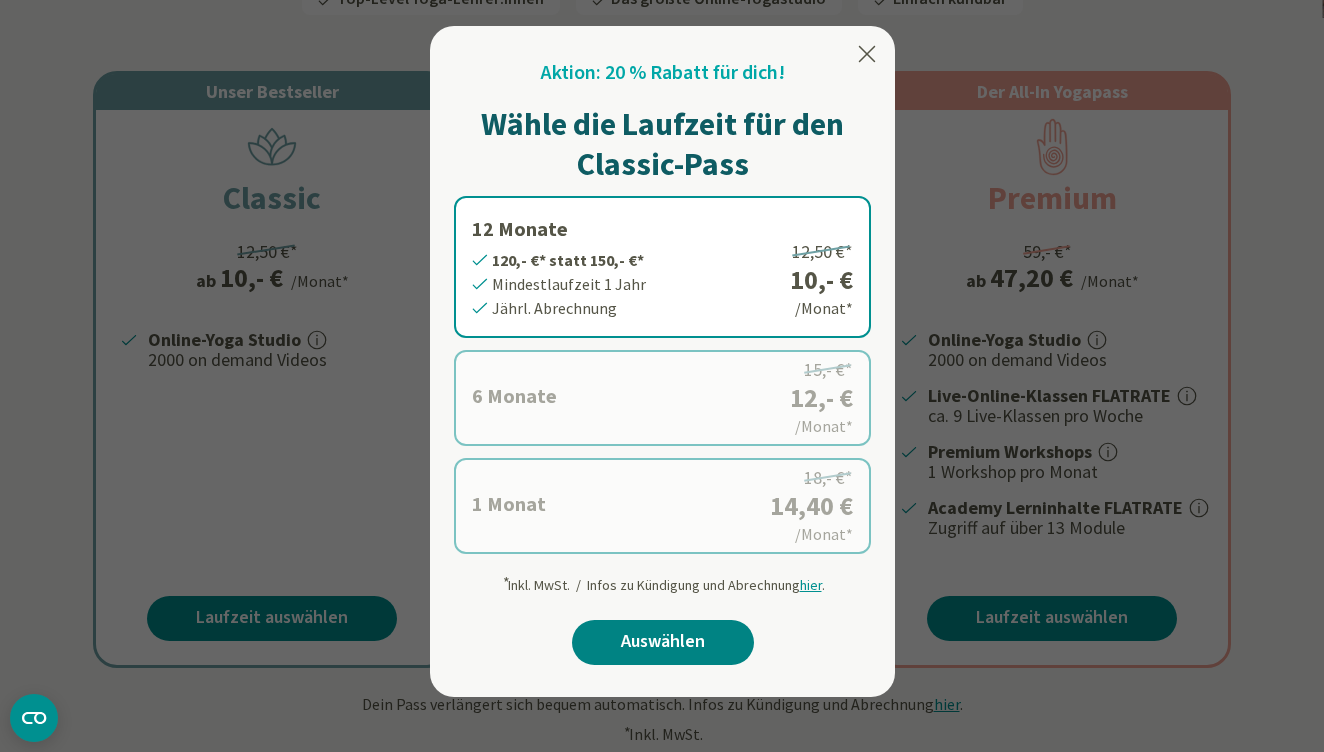 click on "Auswählen" at bounding box center [663, 642] 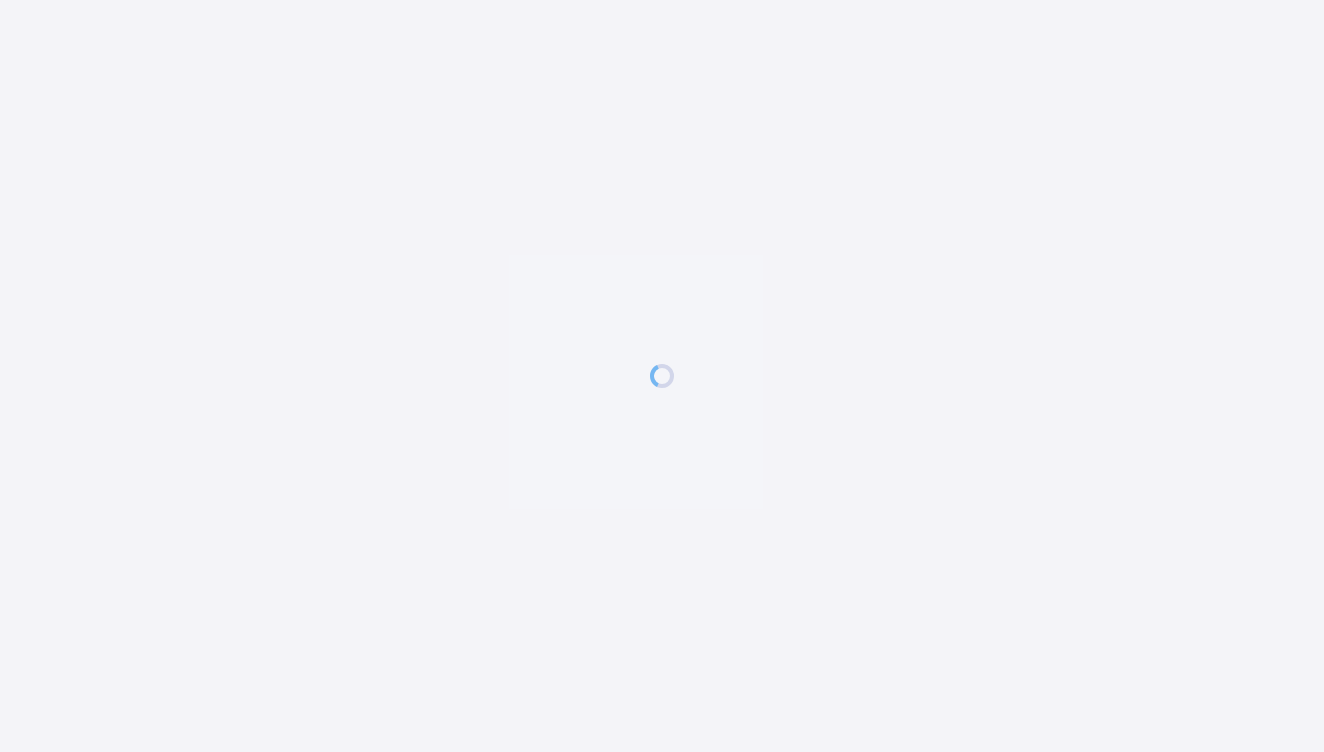 scroll, scrollTop: 0, scrollLeft: 0, axis: both 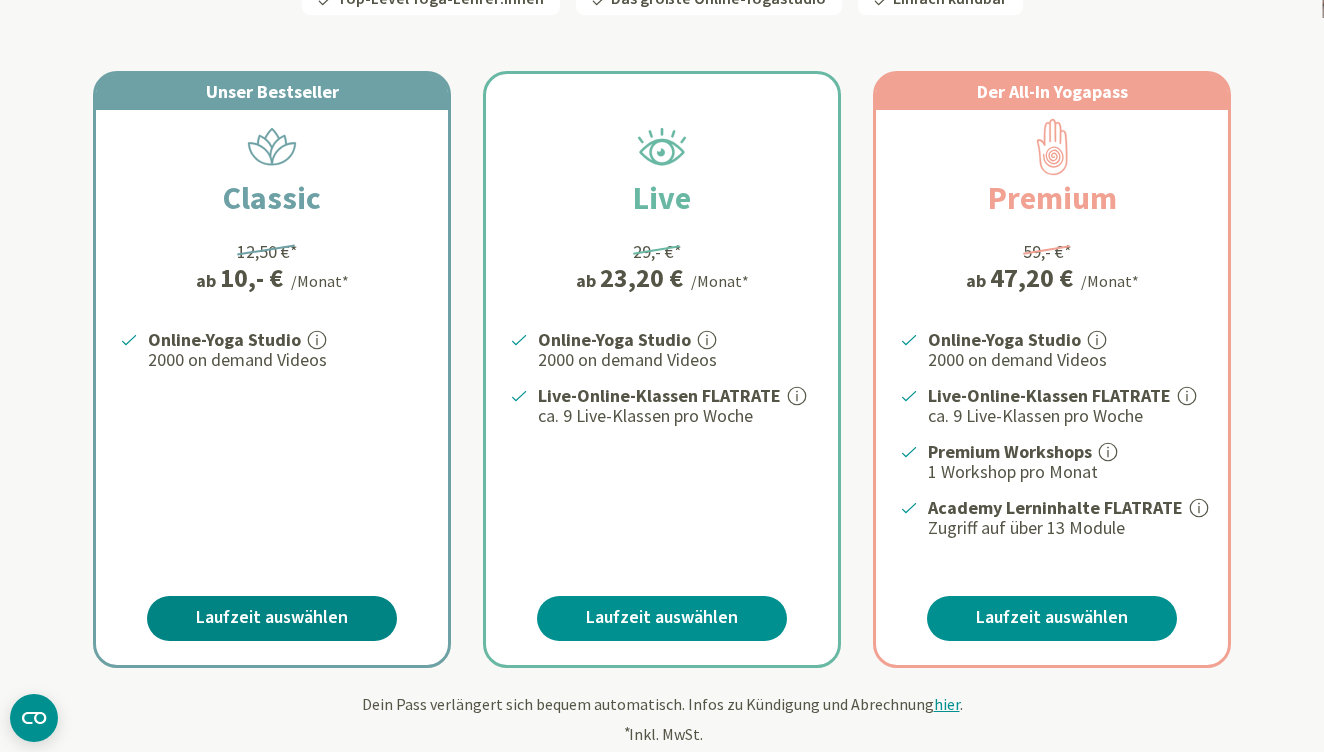 click on "Laufzeit auswählen" at bounding box center [272, 618] 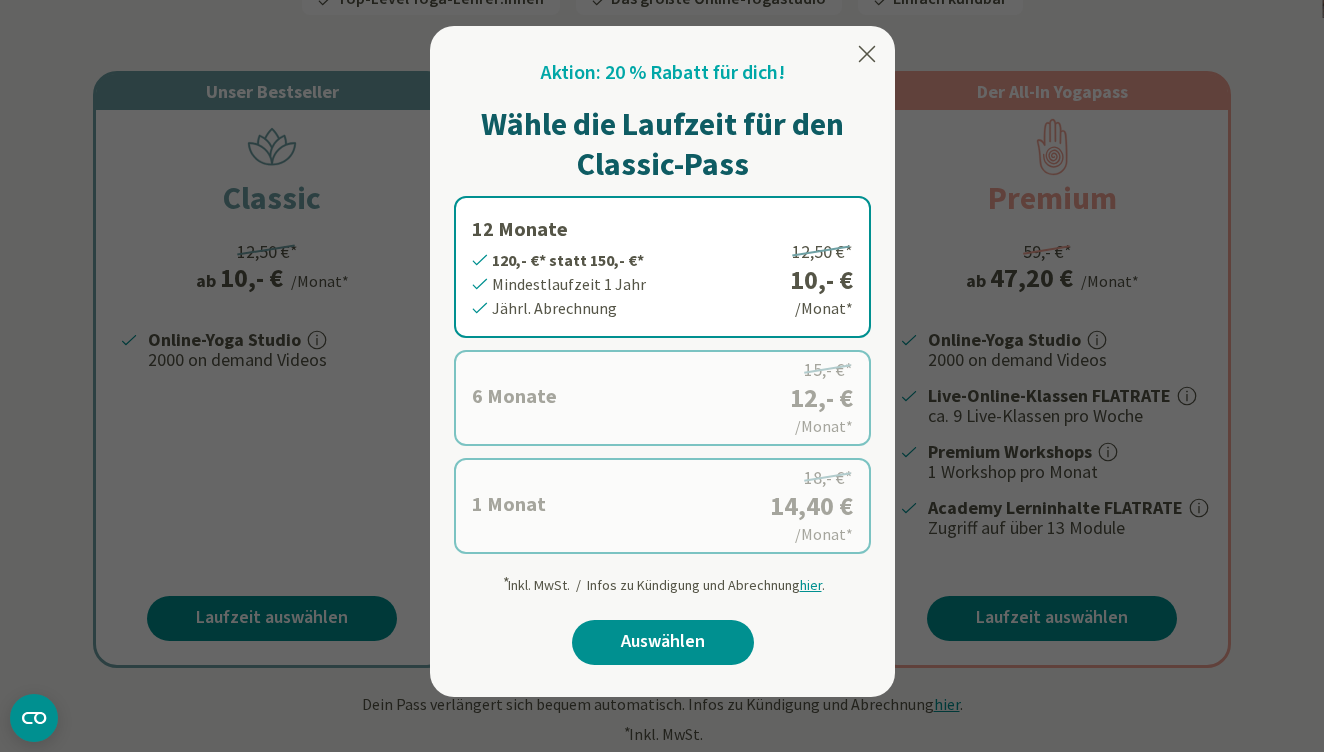 click on "6 Monate
72,- €* statt 90,- €*
Mindestlaufzeit 6 Monate
Halbjährl. Abrechnung
15,- €*
12,- €
/Monat*" at bounding box center (662, 398) 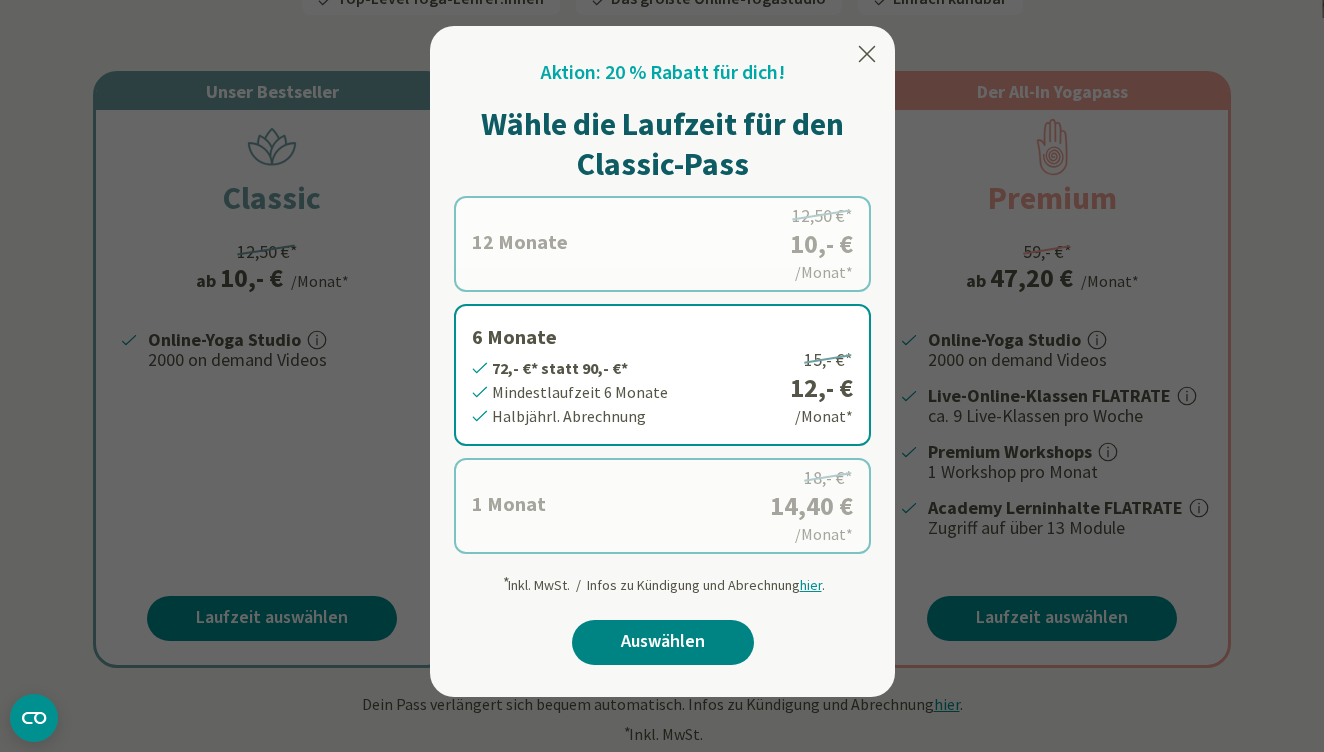 click on "Auswählen" at bounding box center (663, 642) 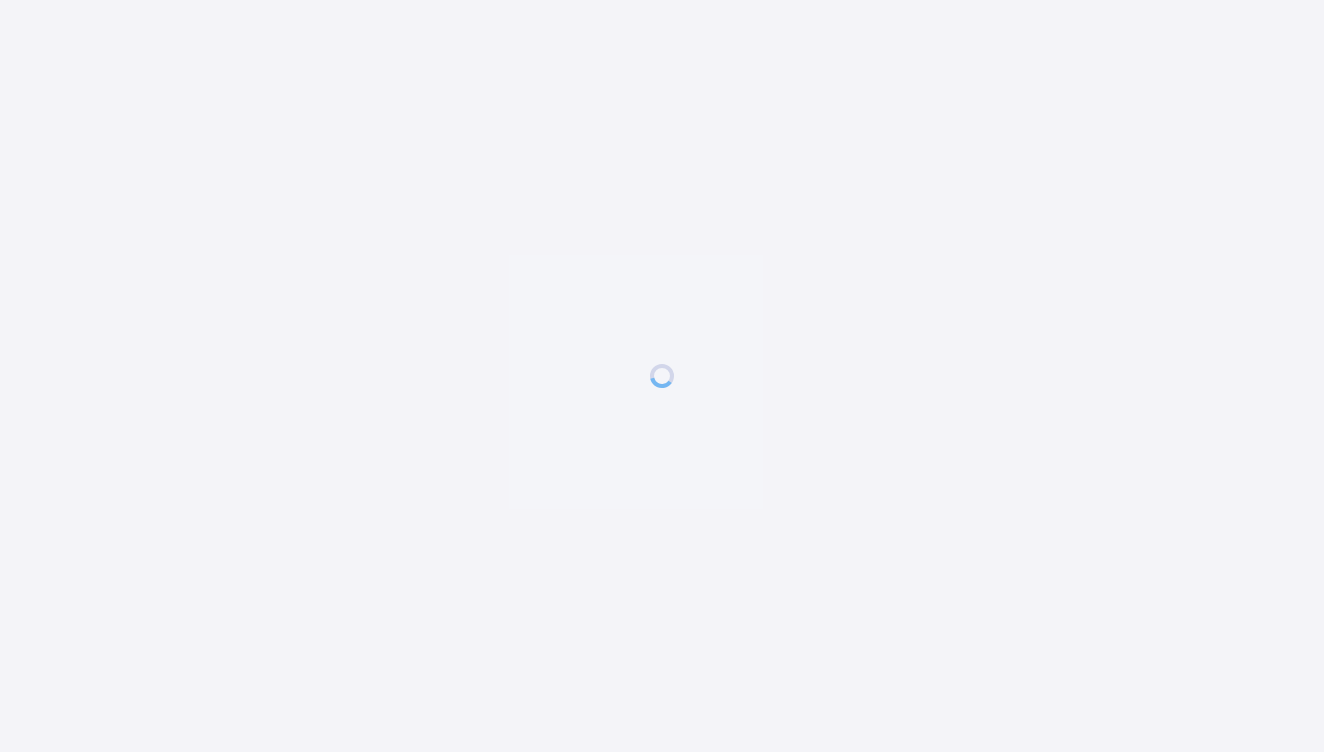 scroll, scrollTop: 0, scrollLeft: 0, axis: both 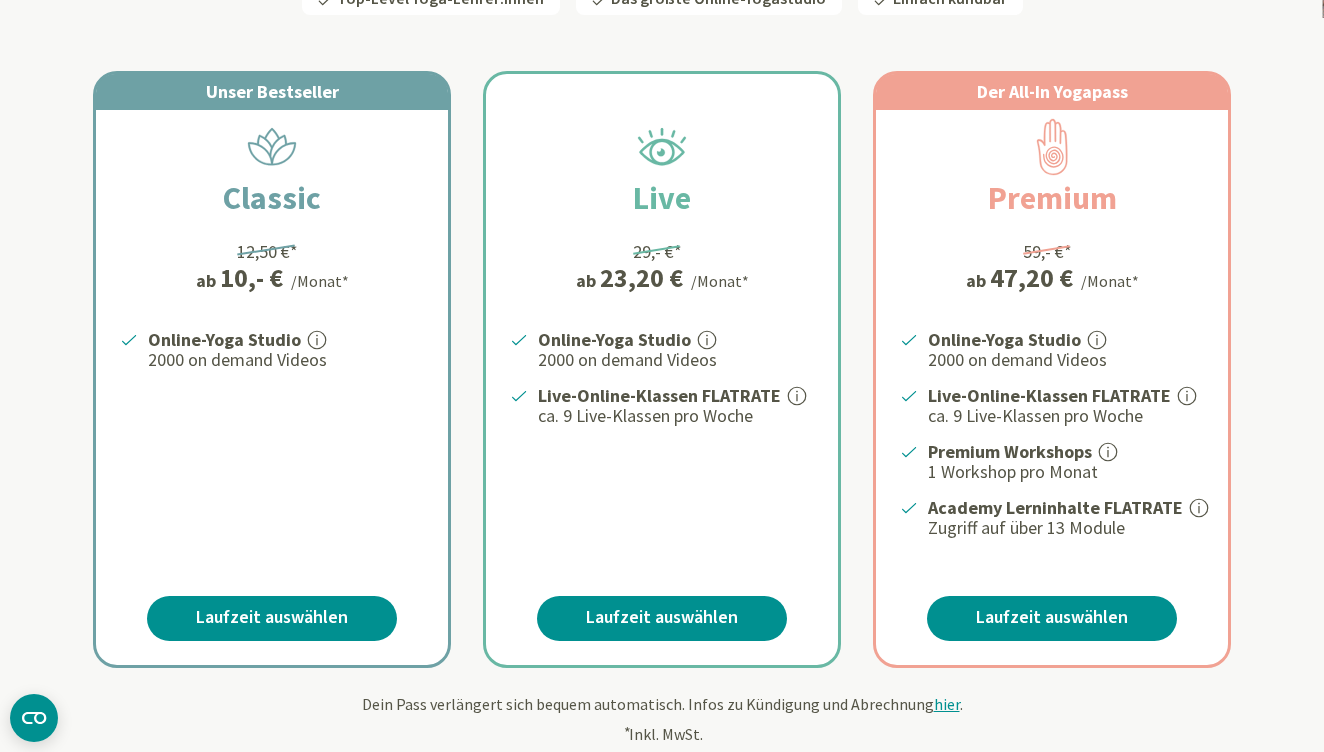 click on "Online-Yoga Studio
2000 on demand Videos" at bounding box center (272, 433) 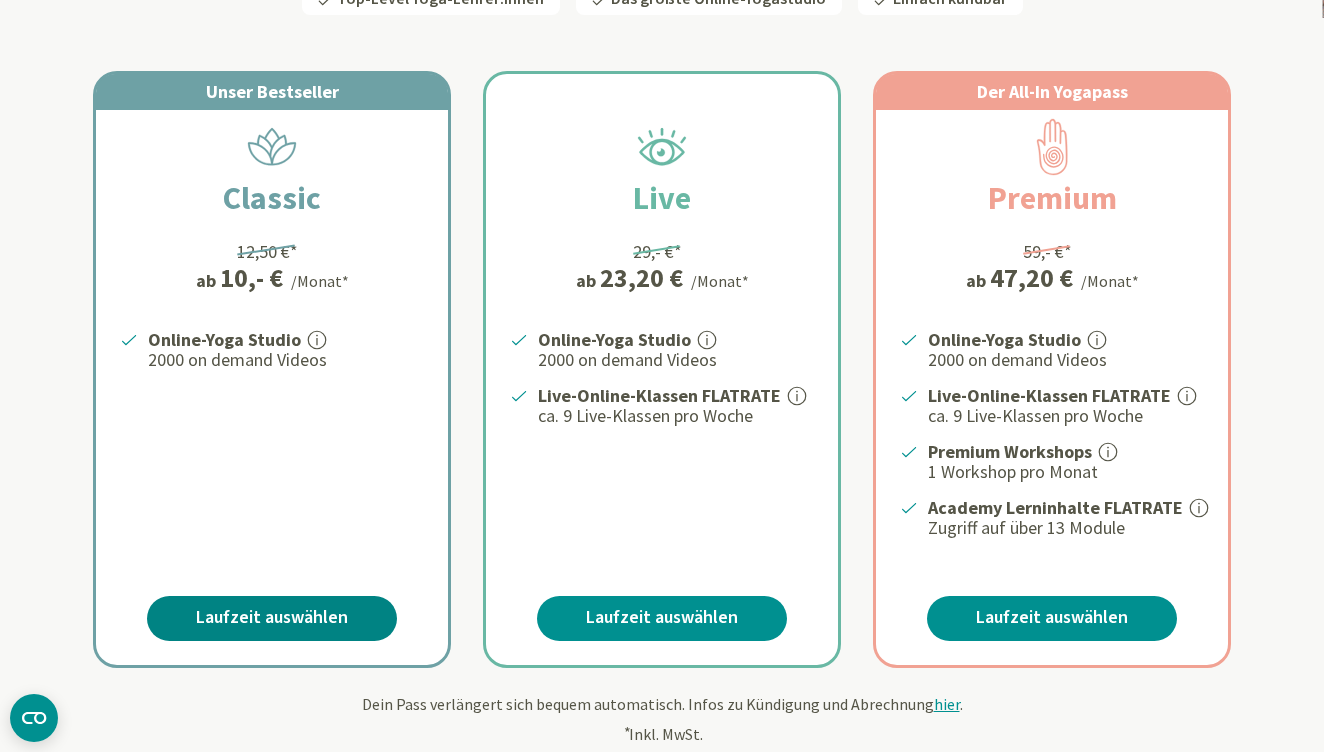 click on "Laufzeit auswählen" at bounding box center [272, 618] 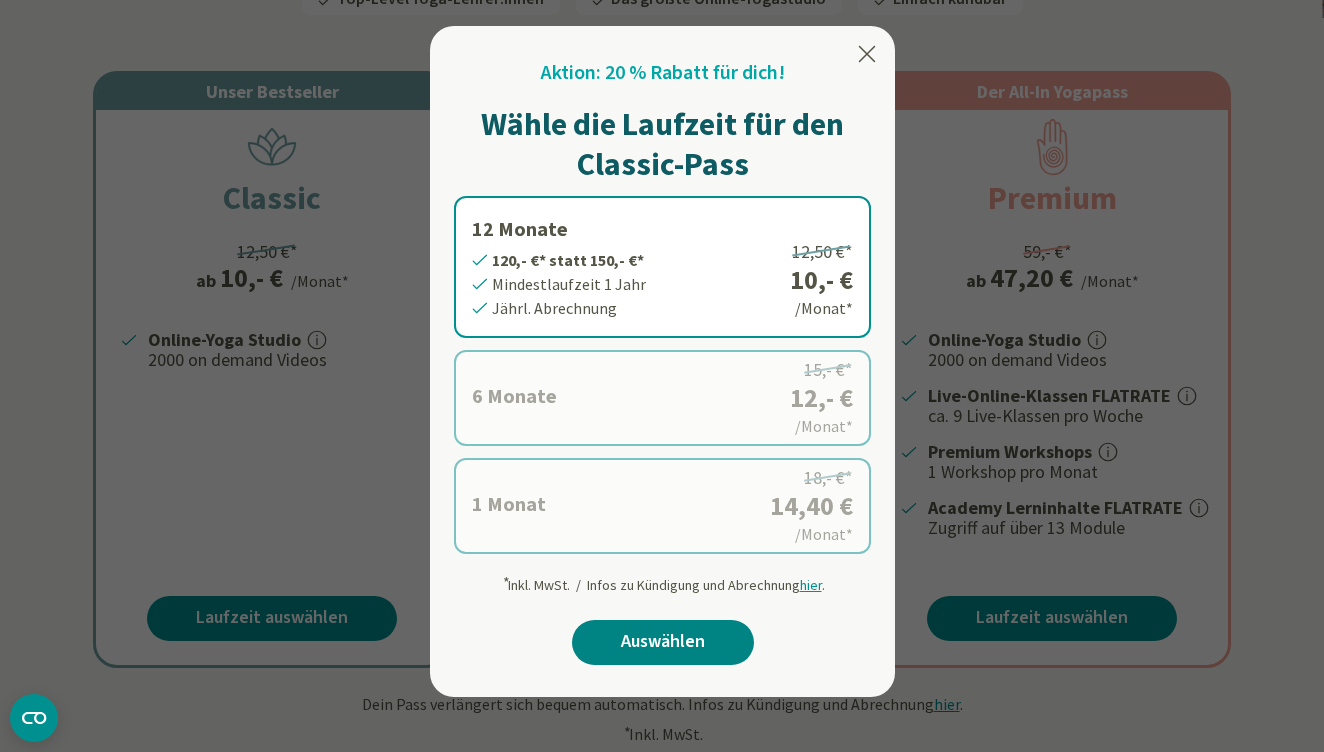 click on "Auswählen" at bounding box center [663, 642] 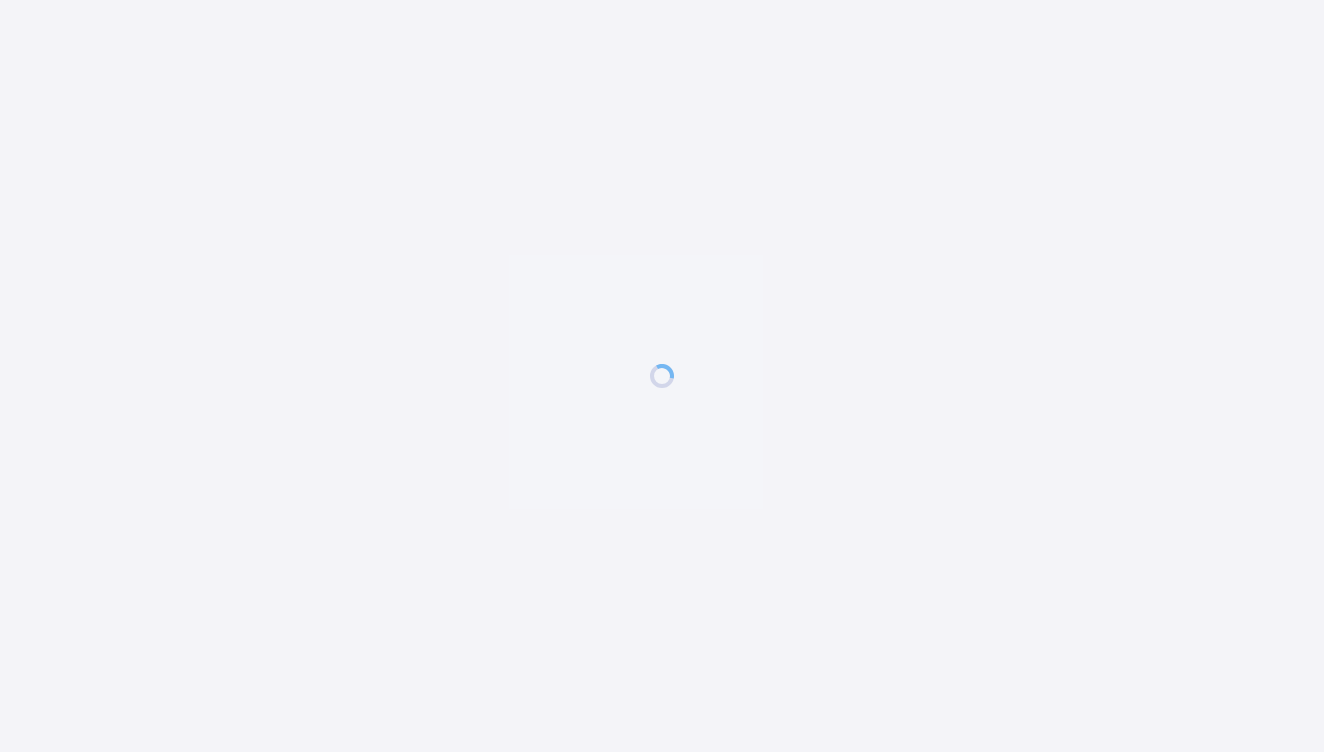 scroll, scrollTop: 0, scrollLeft: 0, axis: both 